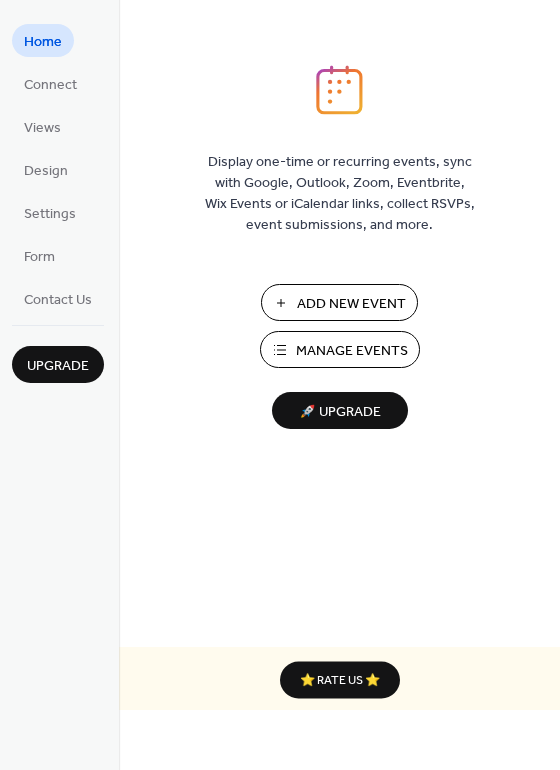 scroll, scrollTop: 0, scrollLeft: 0, axis: both 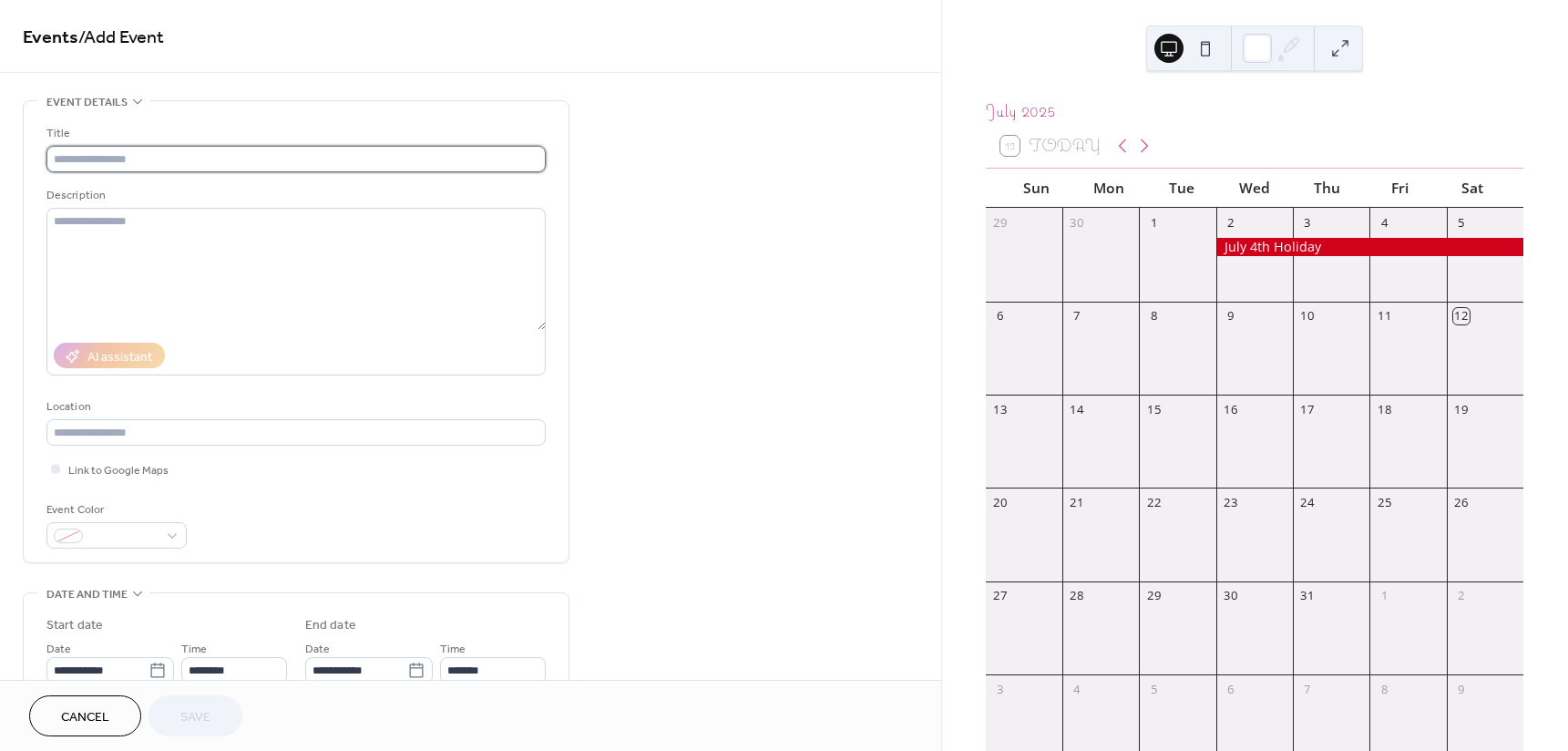 click at bounding box center (296, 159) 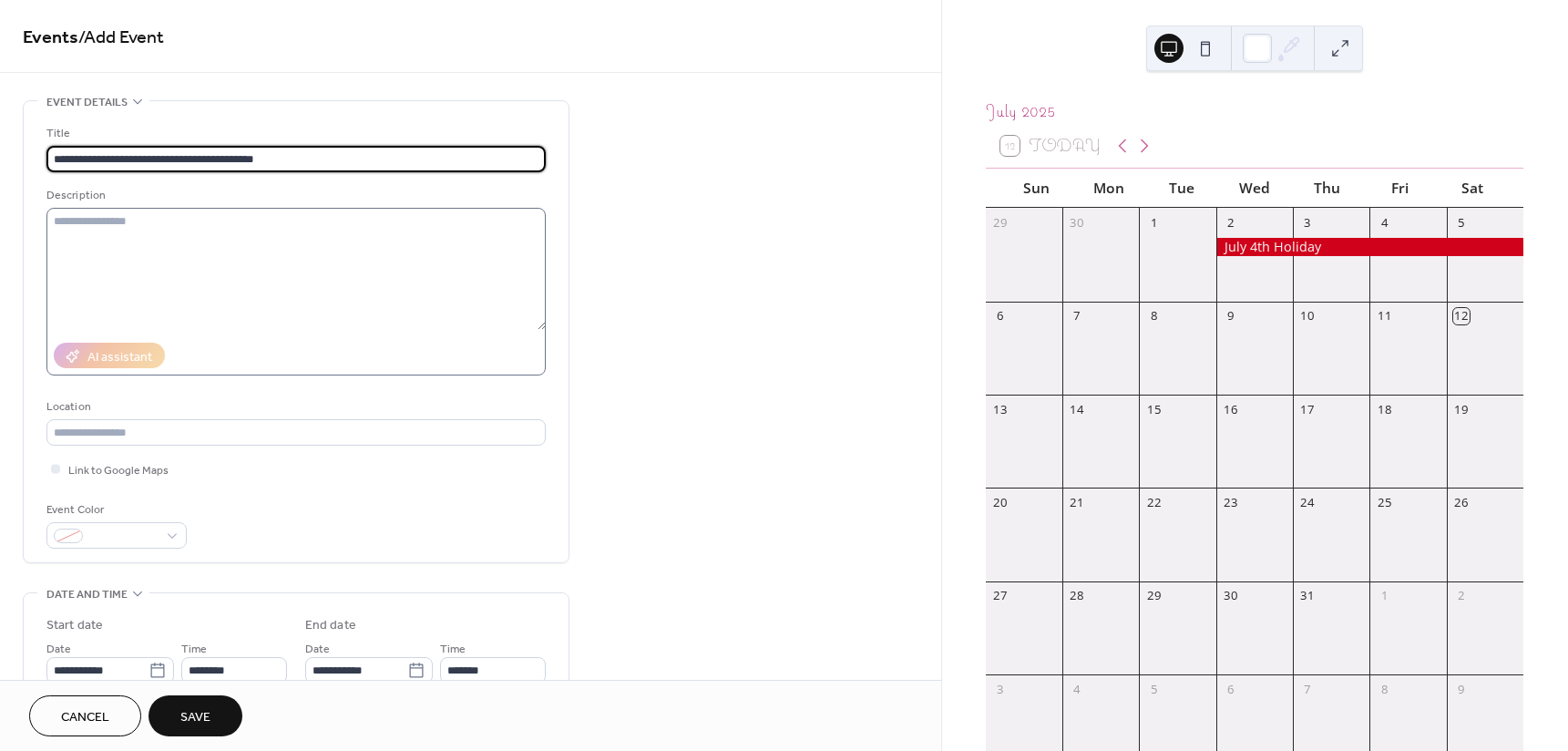 type on "**********" 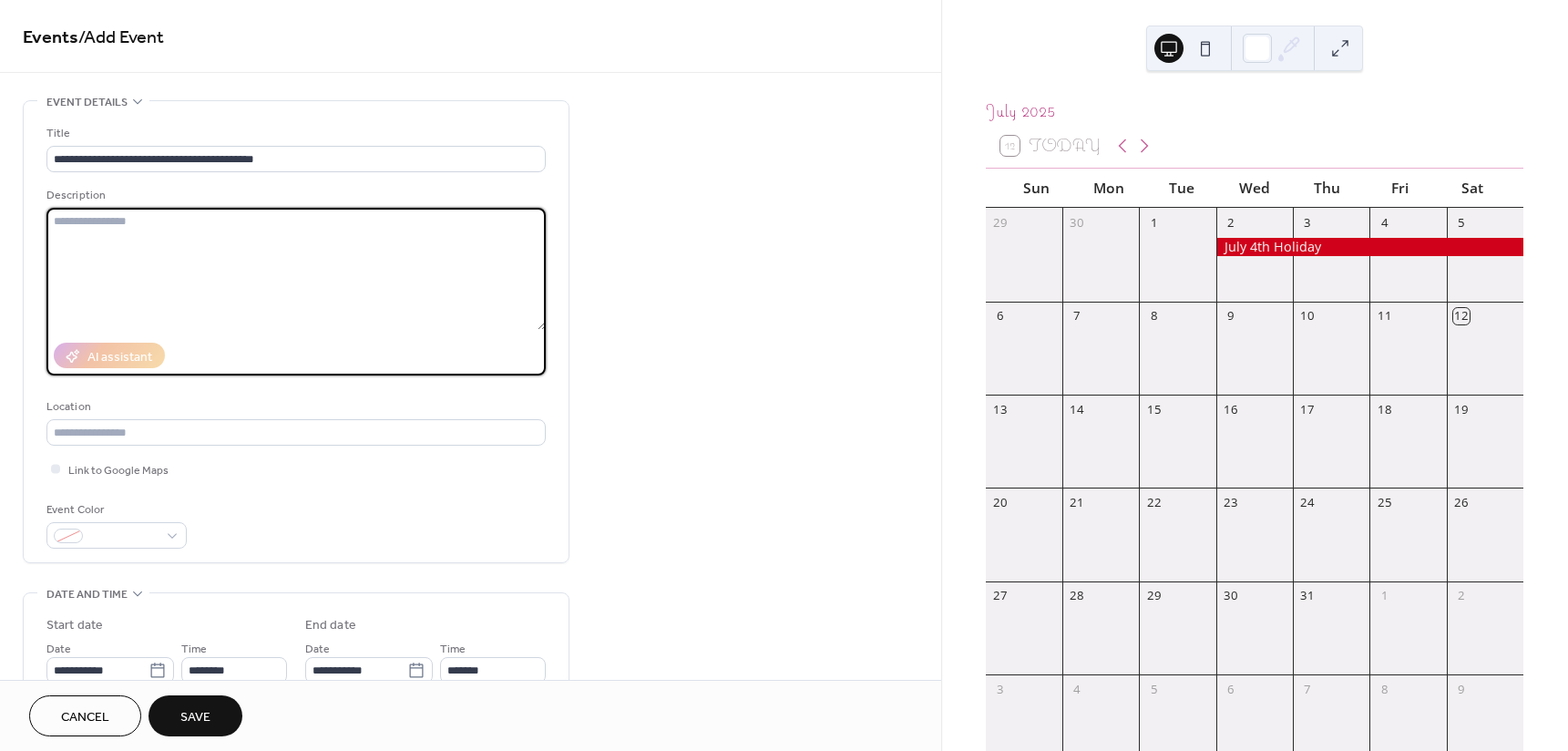 click at bounding box center (296, 269) 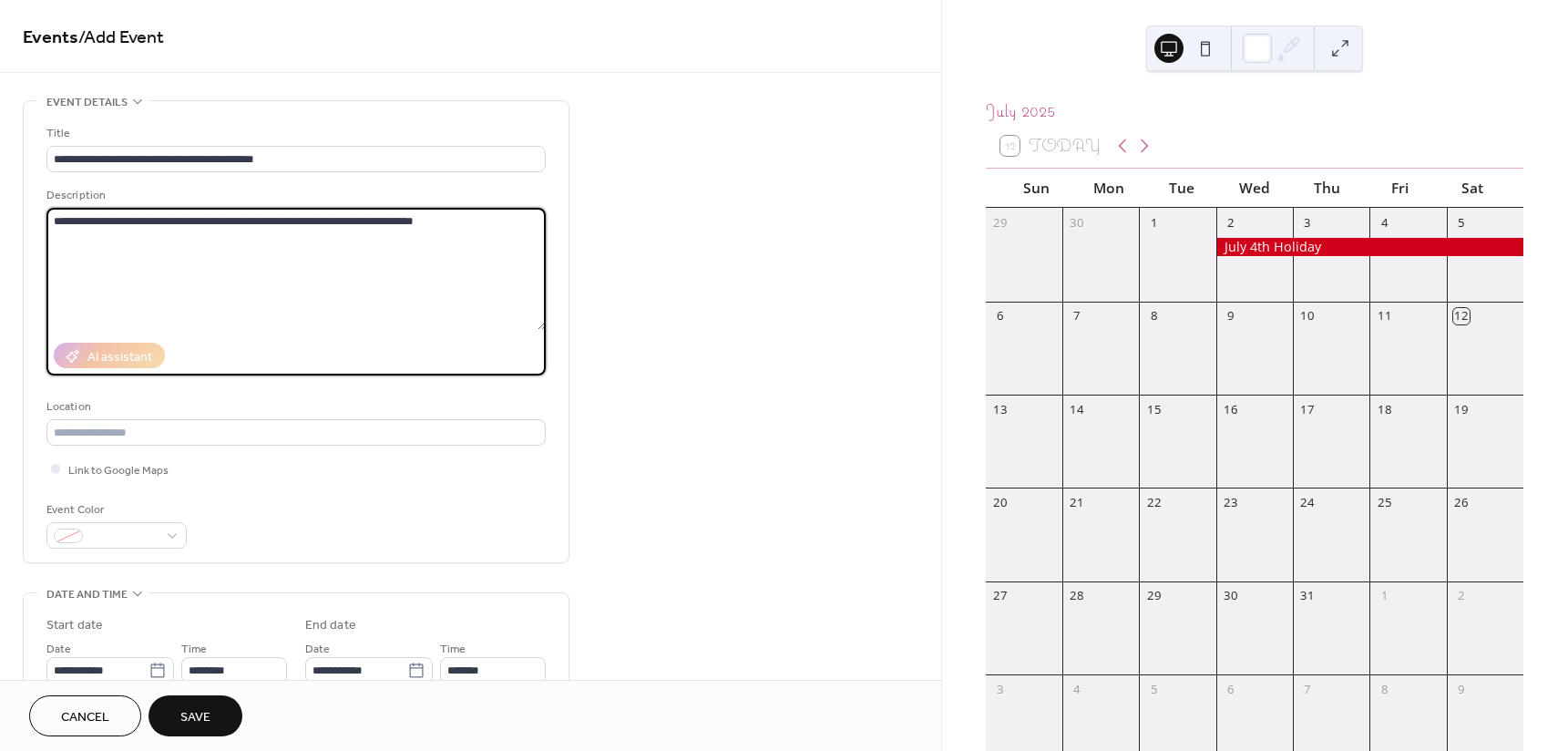click on "**********" at bounding box center [296, 269] 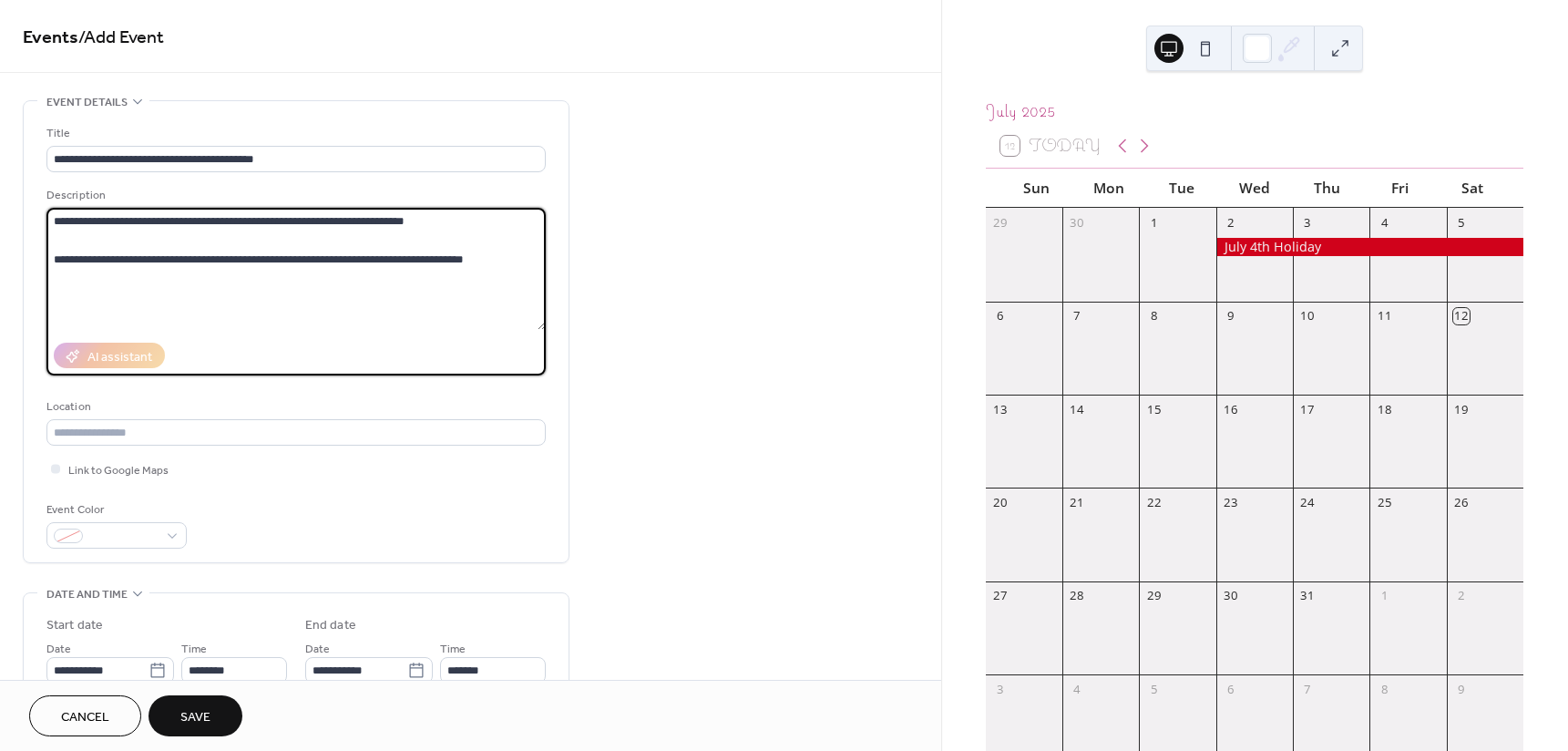 click on "**********" at bounding box center (296, 269) 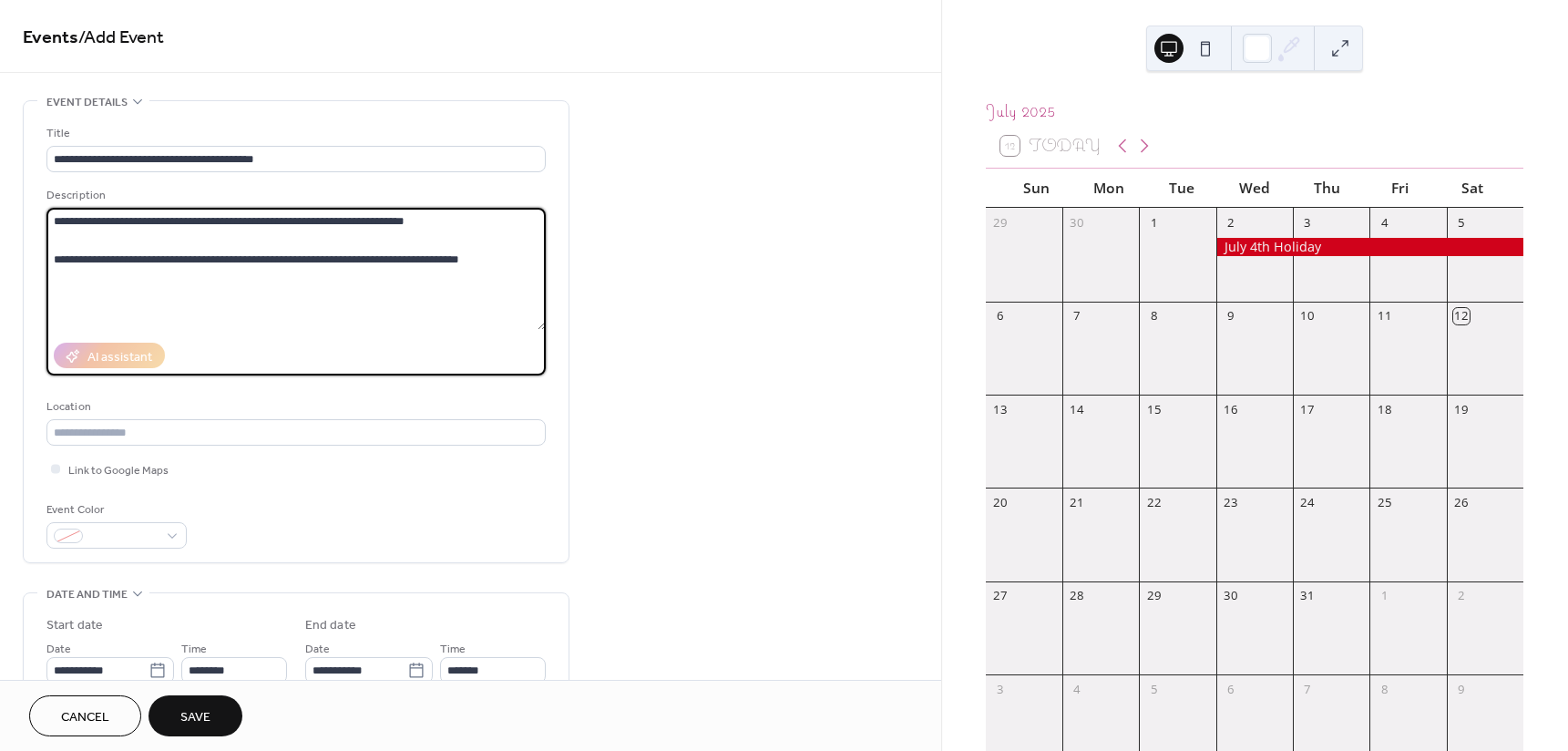click on "**********" at bounding box center [296, 269] 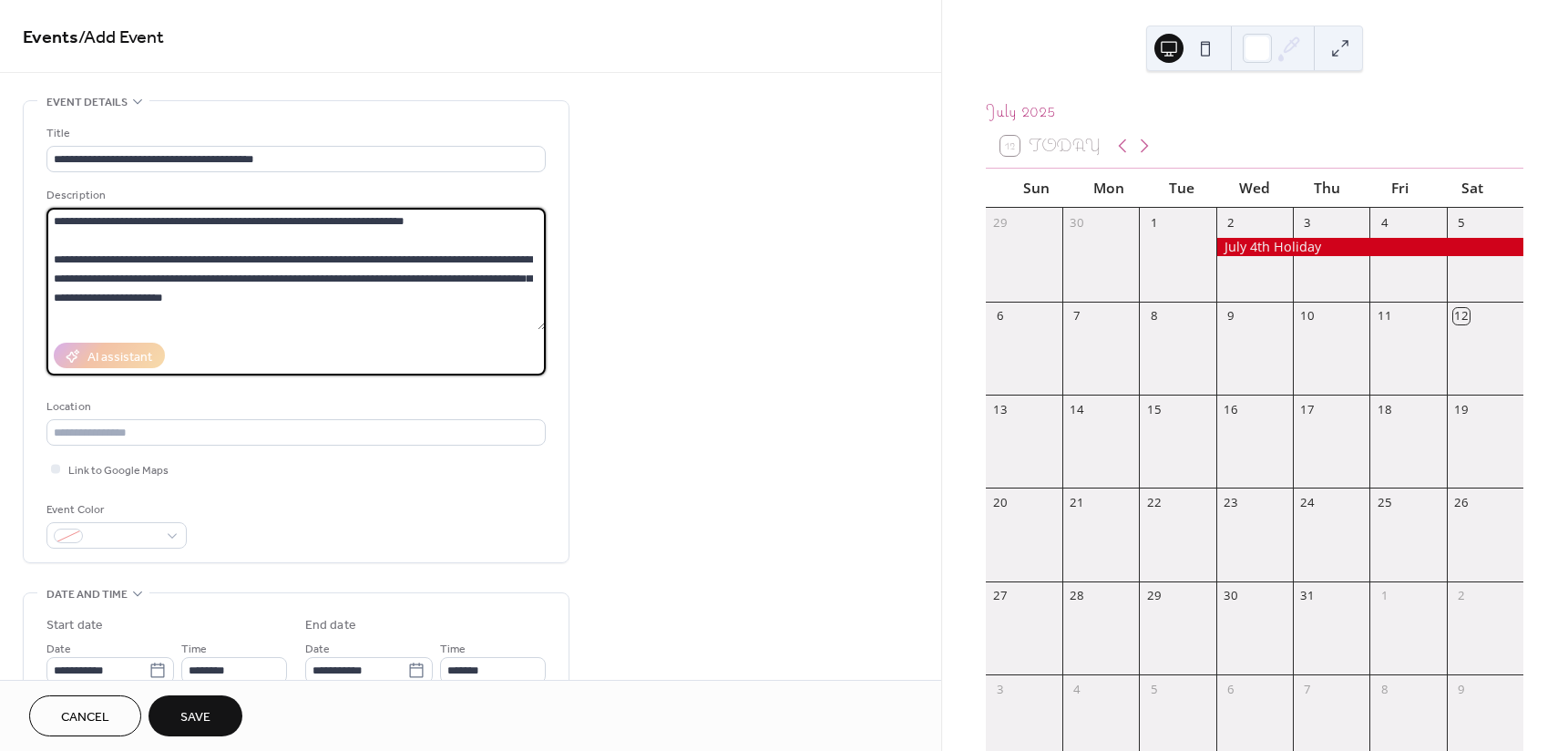 click on "**********" at bounding box center (296, 269) 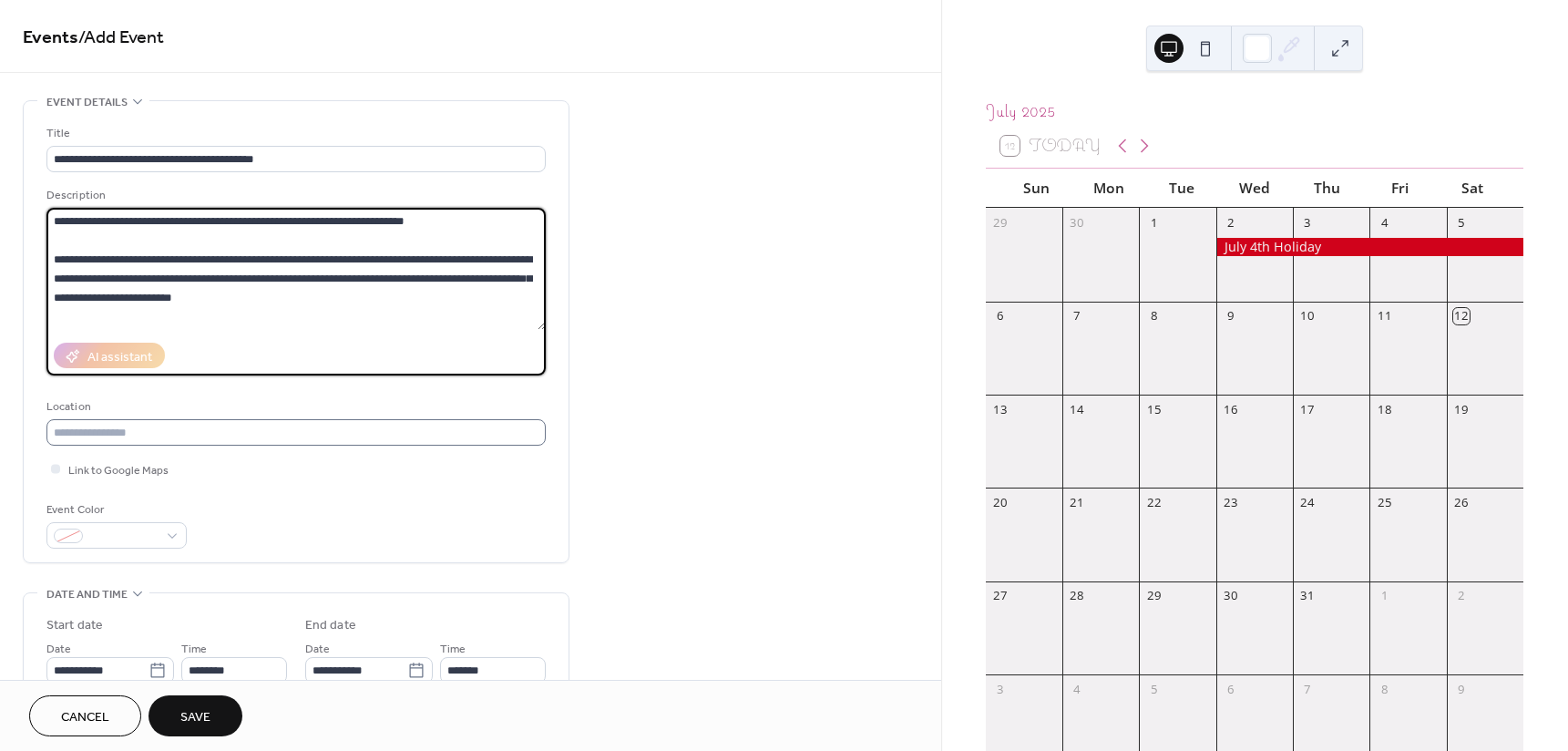 type on "**********" 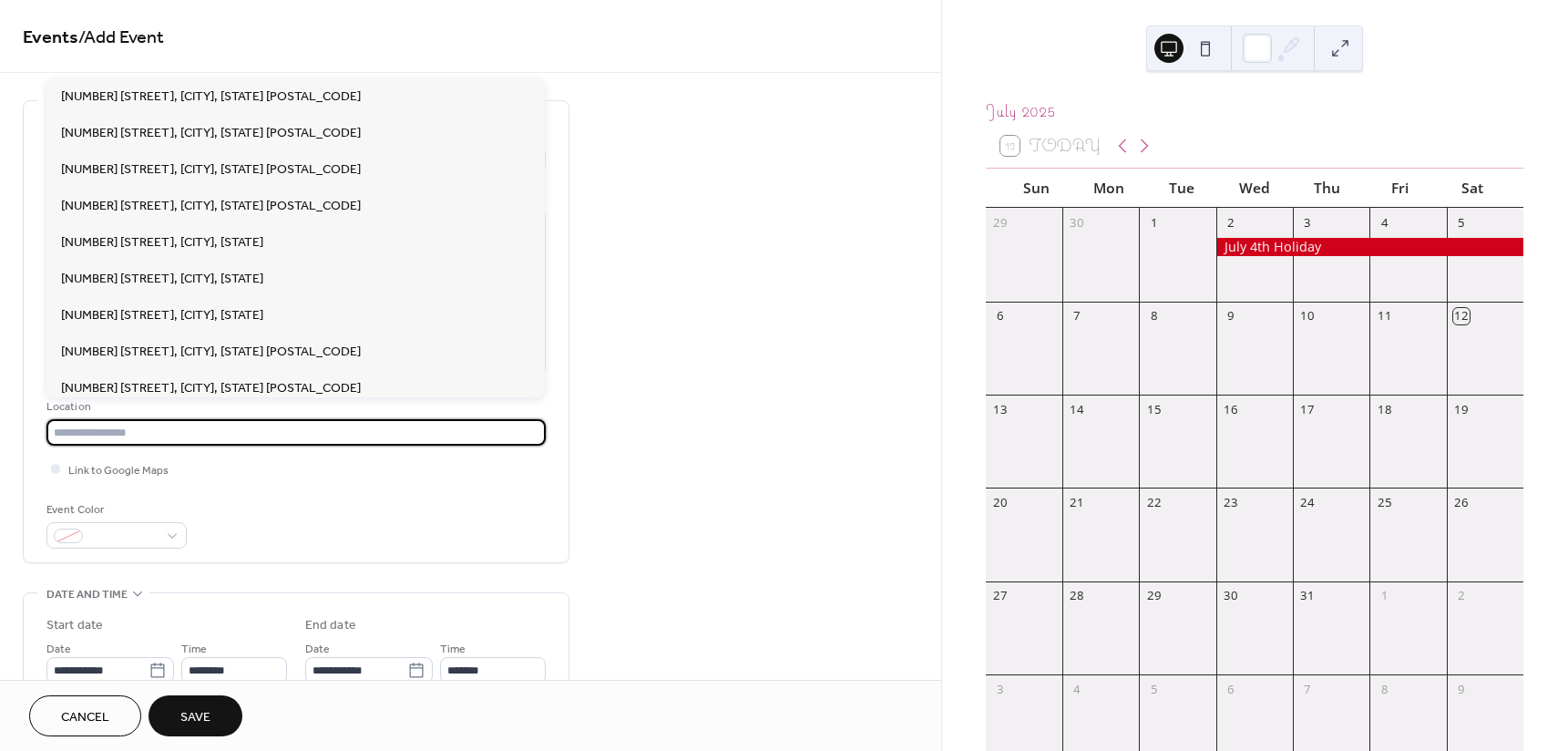 click at bounding box center [296, 432] 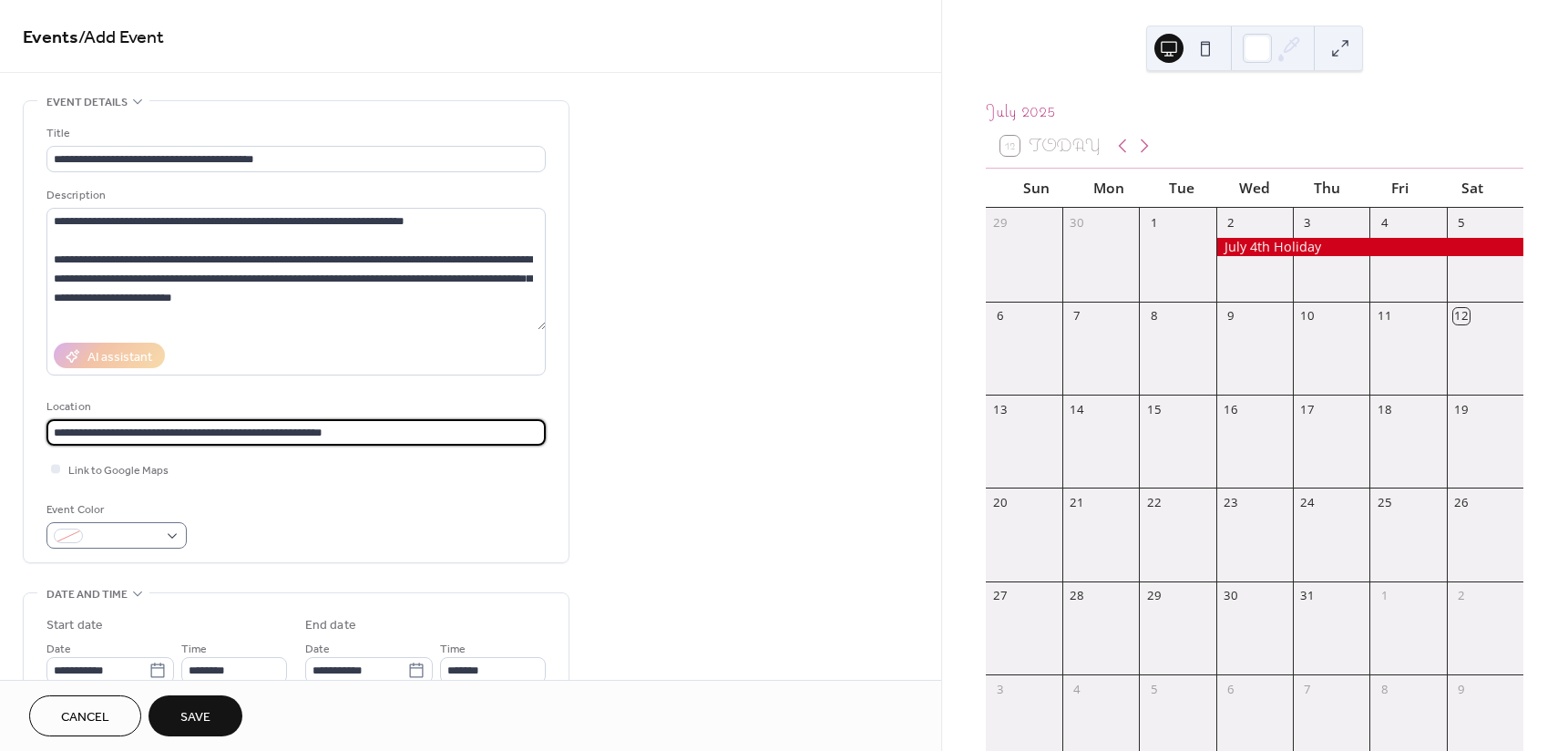 type on "**********" 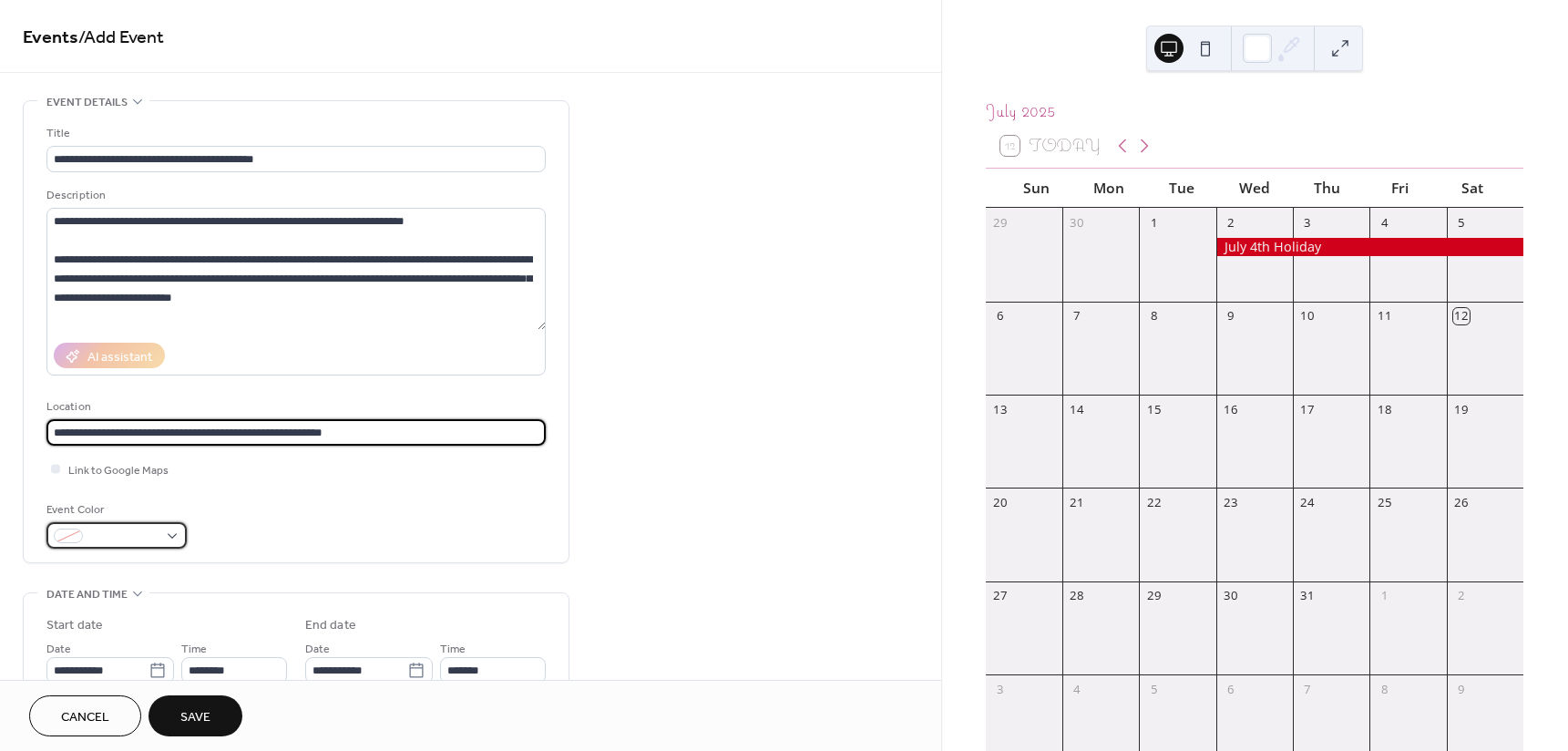 click at bounding box center [124, 537] 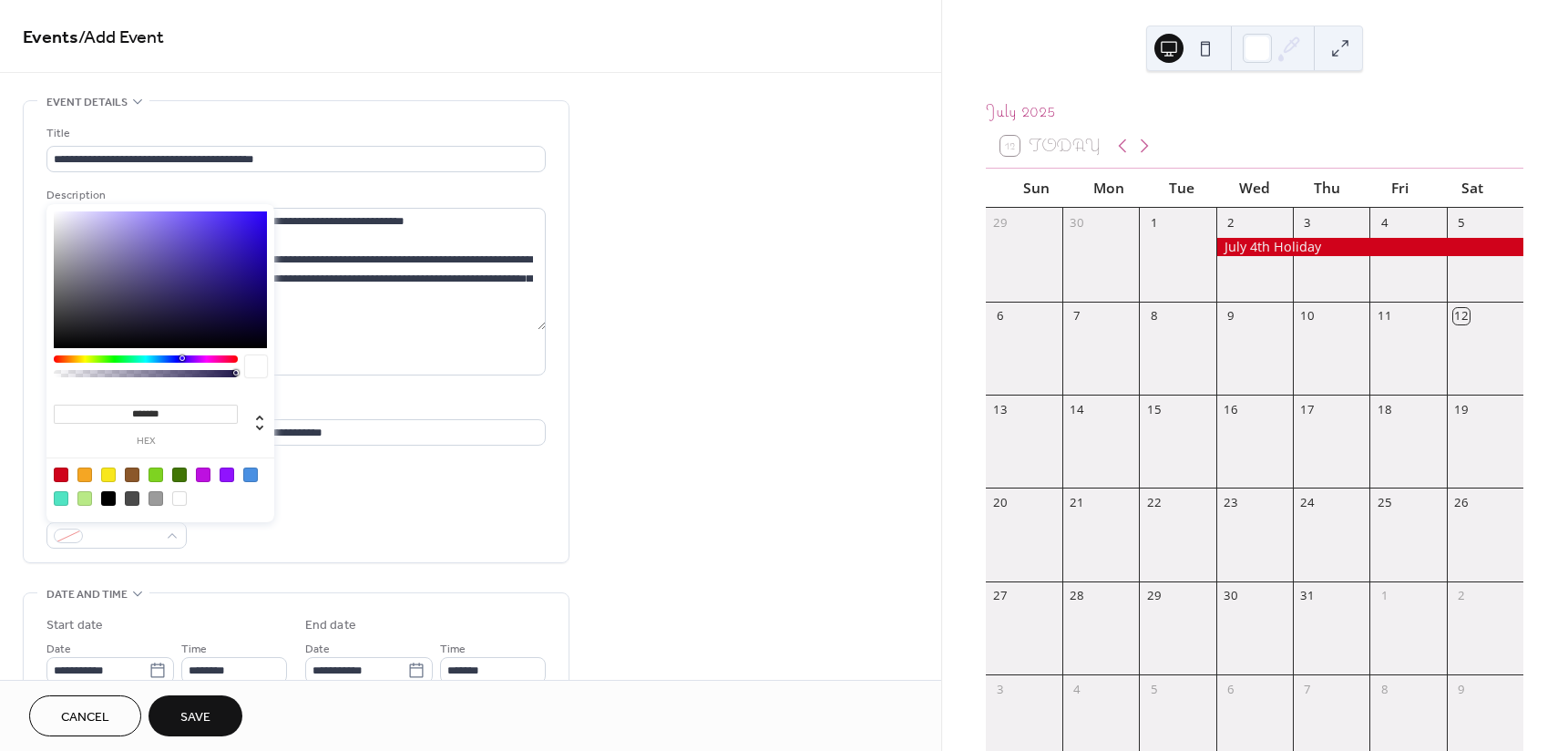 click at bounding box center (160, 280) 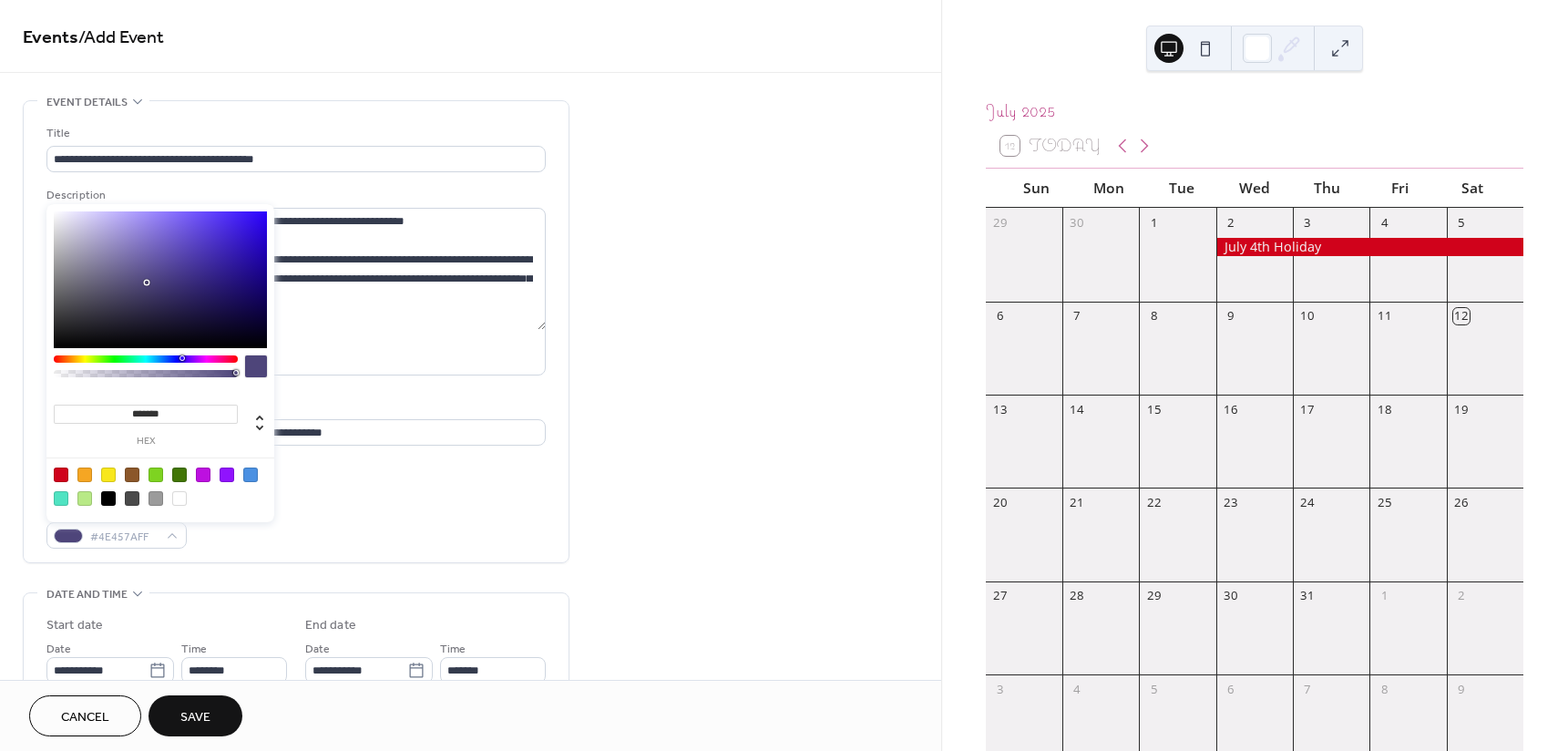 click at bounding box center [160, 280] 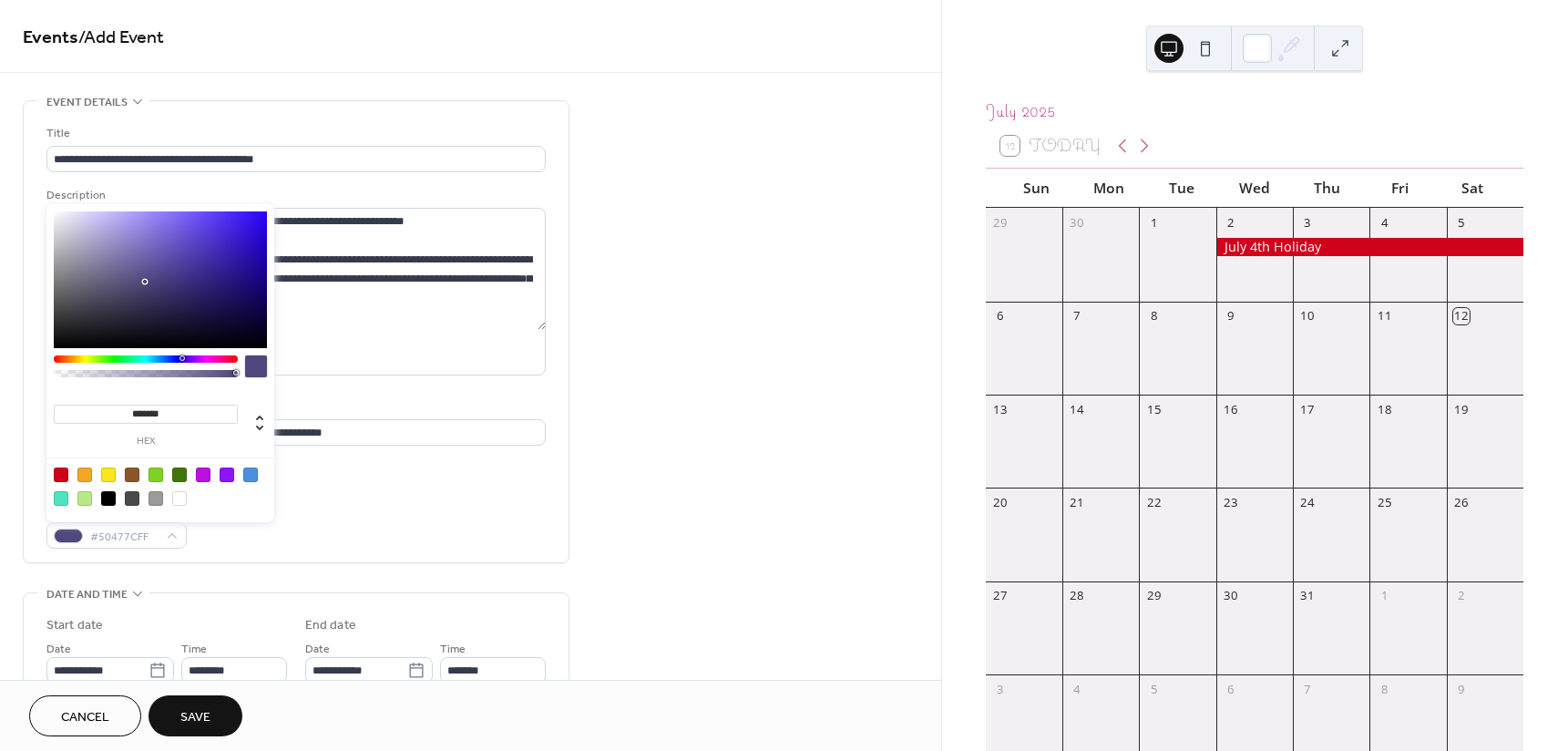 click at bounding box center (145, 282) 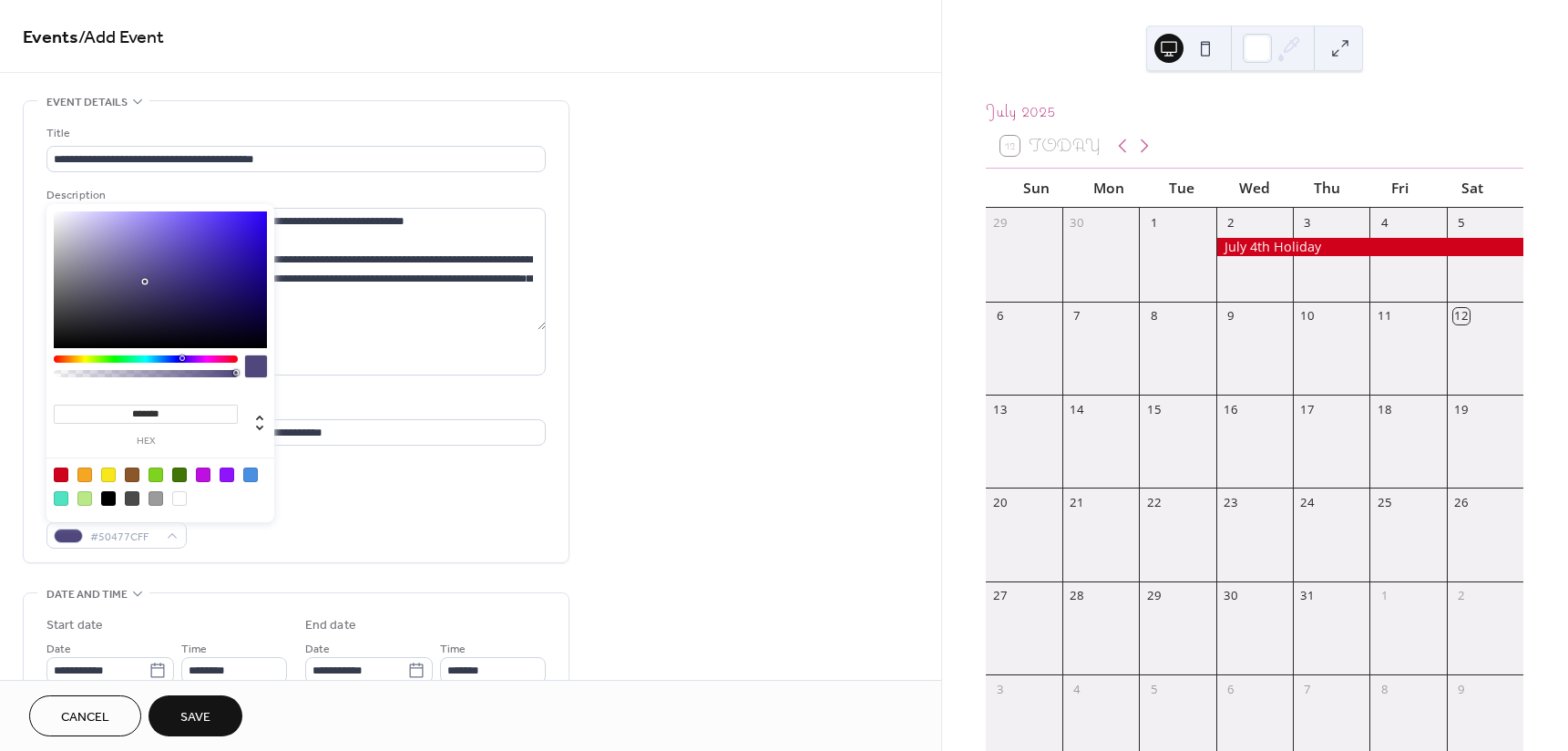 type on "*******" 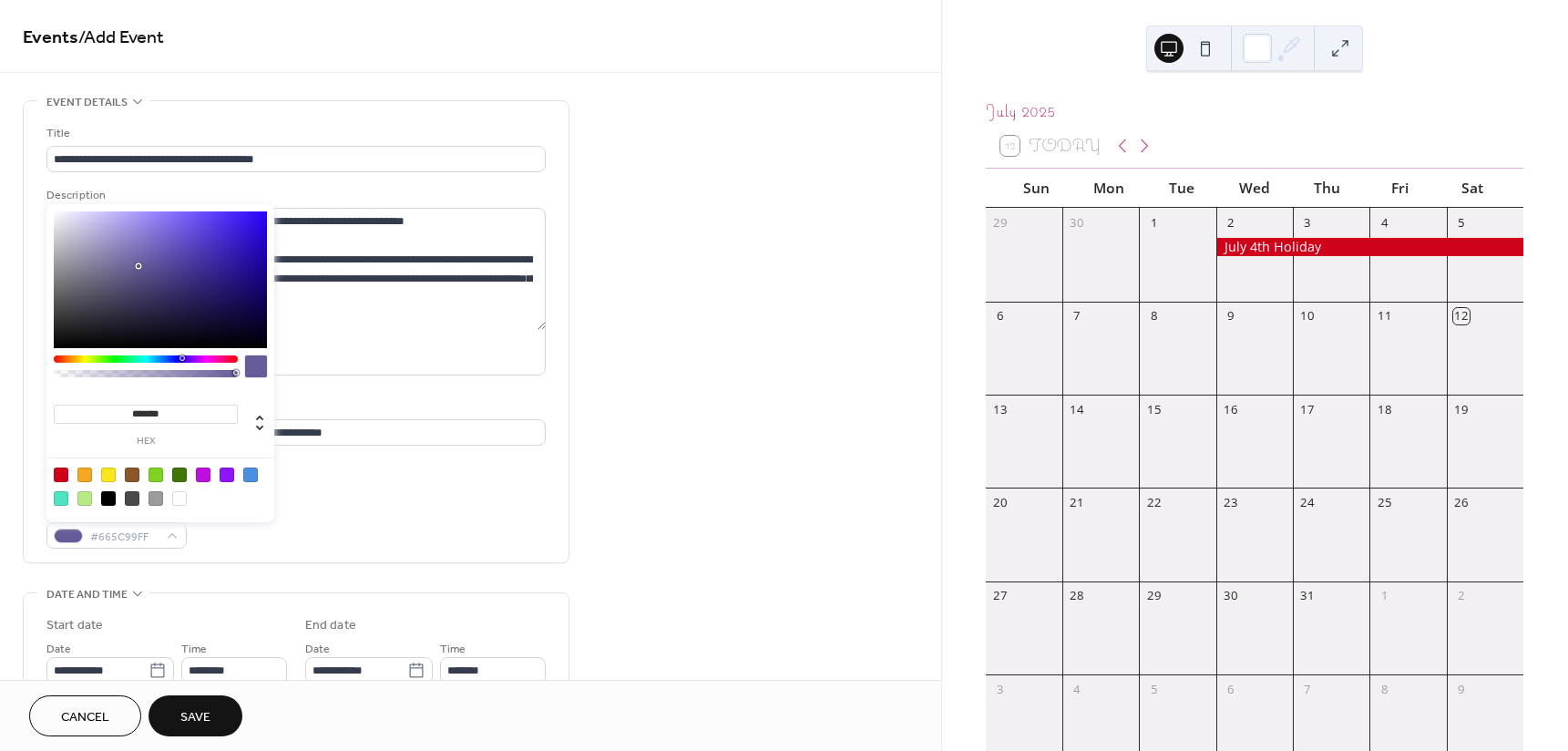 click at bounding box center [160, 280] 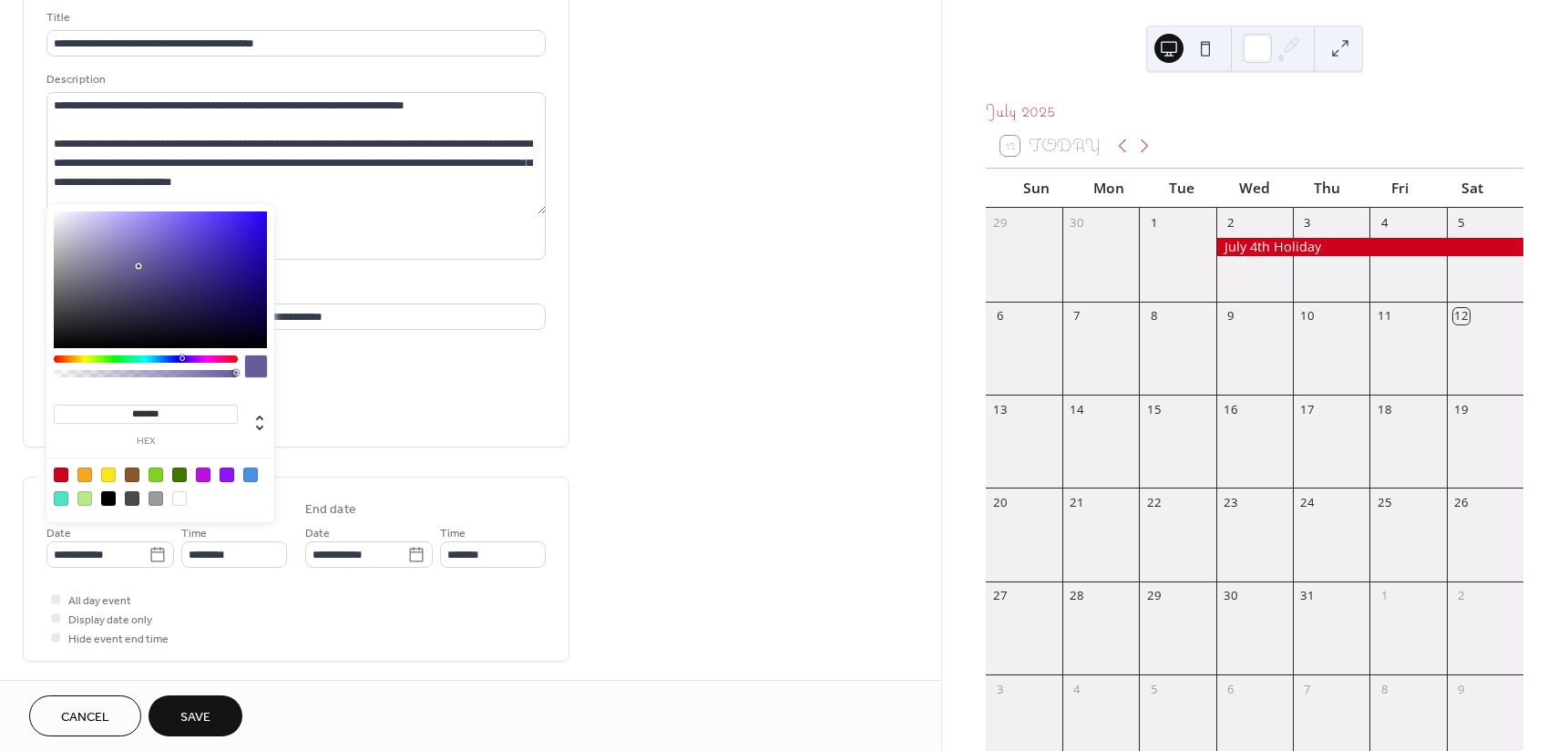 scroll, scrollTop: 0, scrollLeft: 0, axis: both 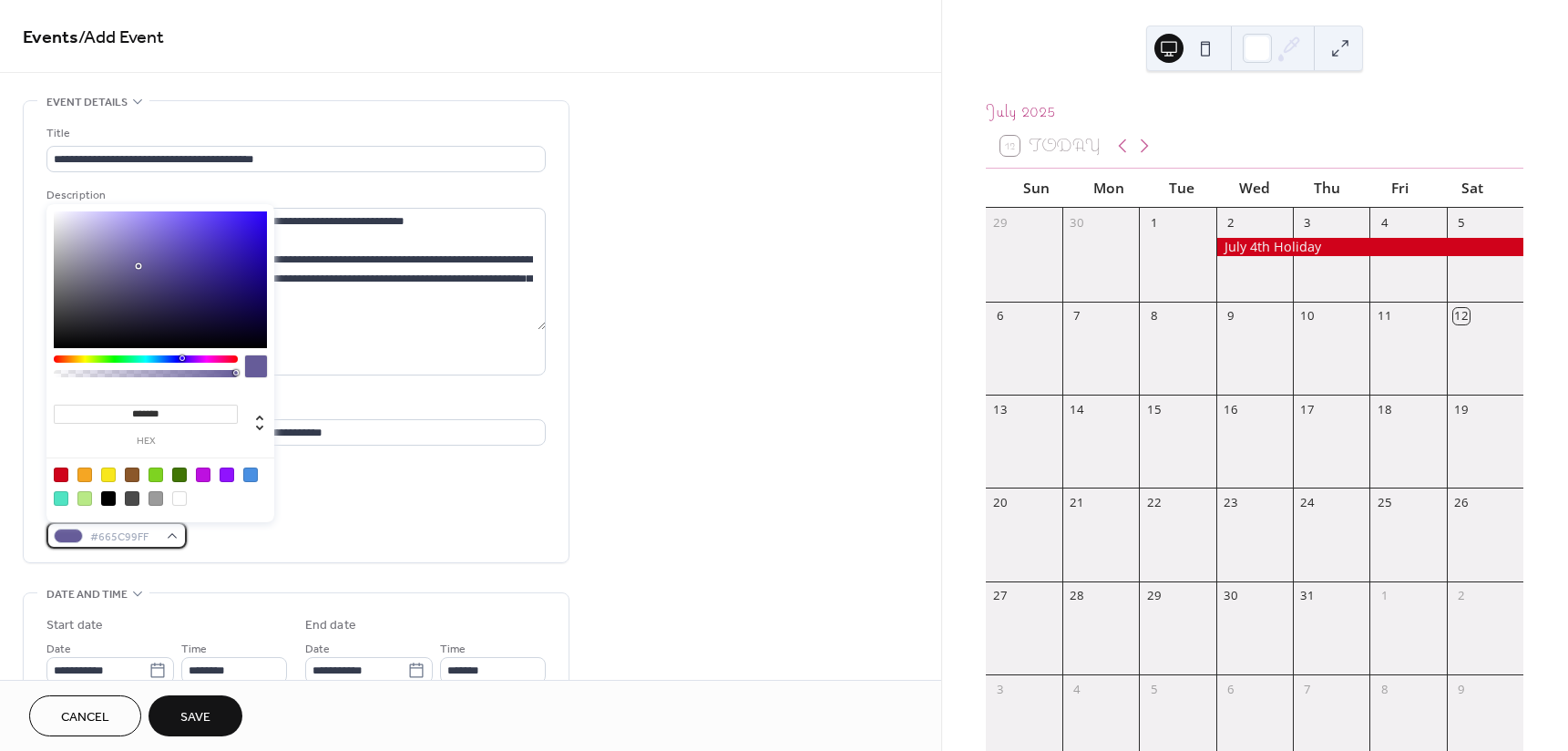 click at bounding box center [68, 536] 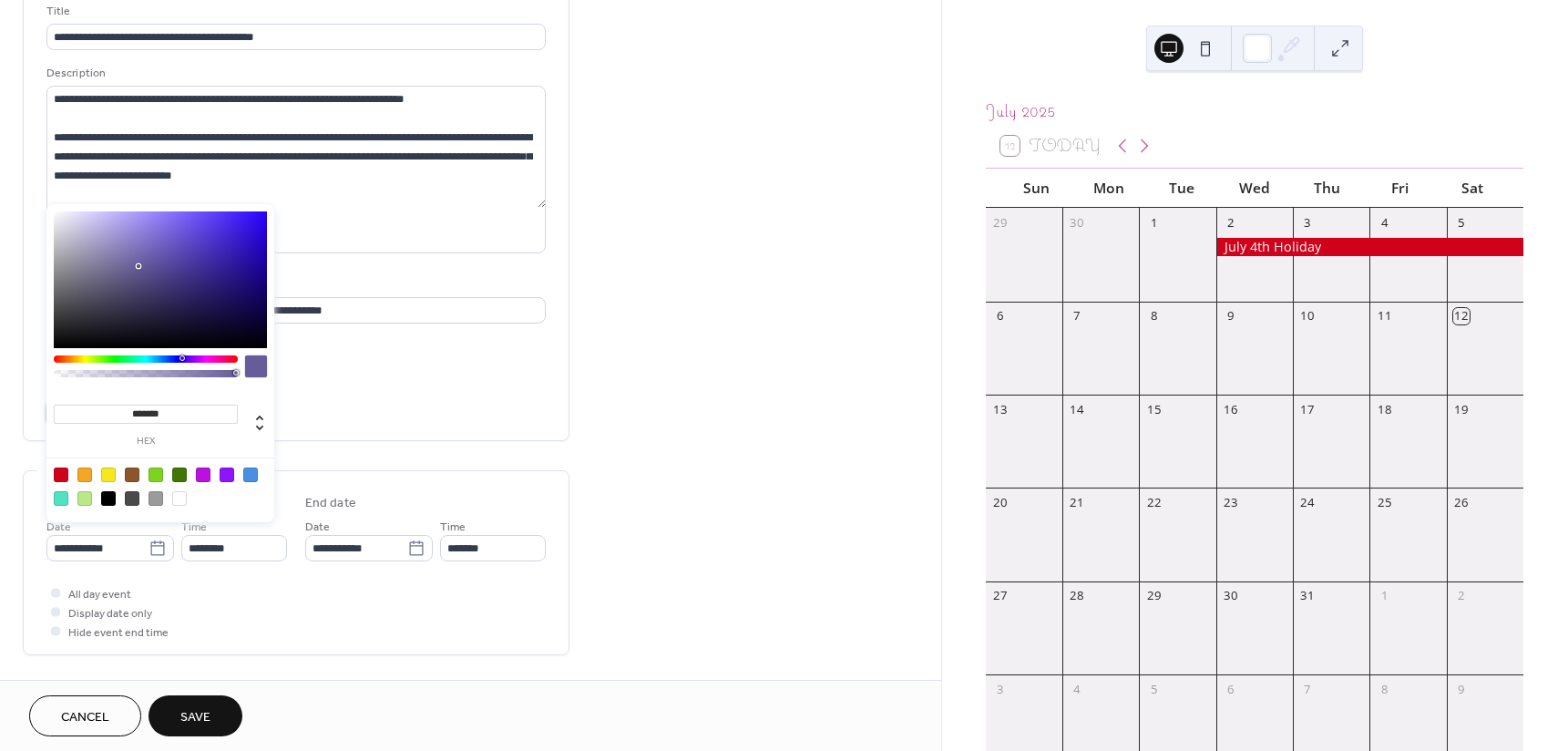 scroll, scrollTop: 182, scrollLeft: 0, axis: vertical 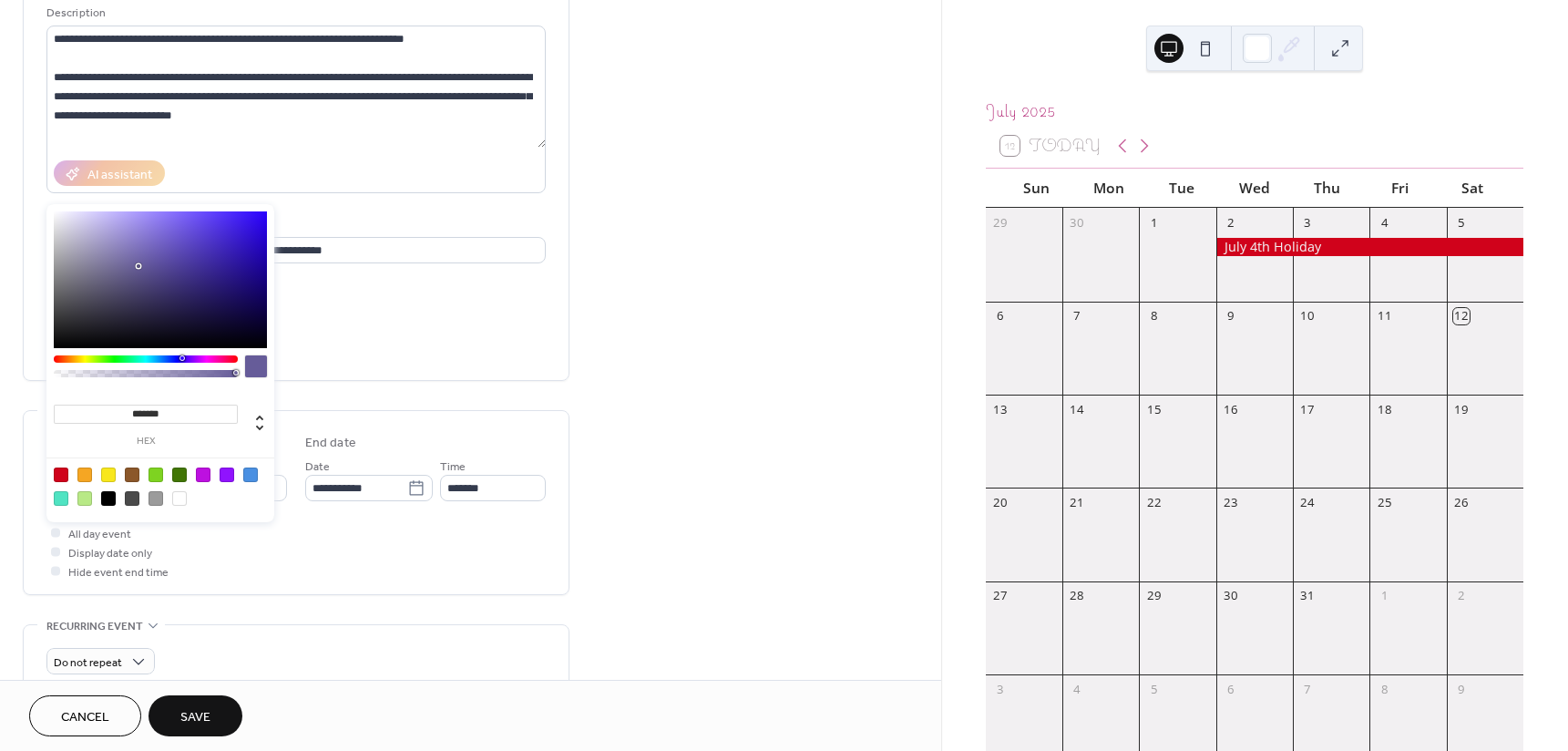 click on "**********" at bounding box center [296, 149] 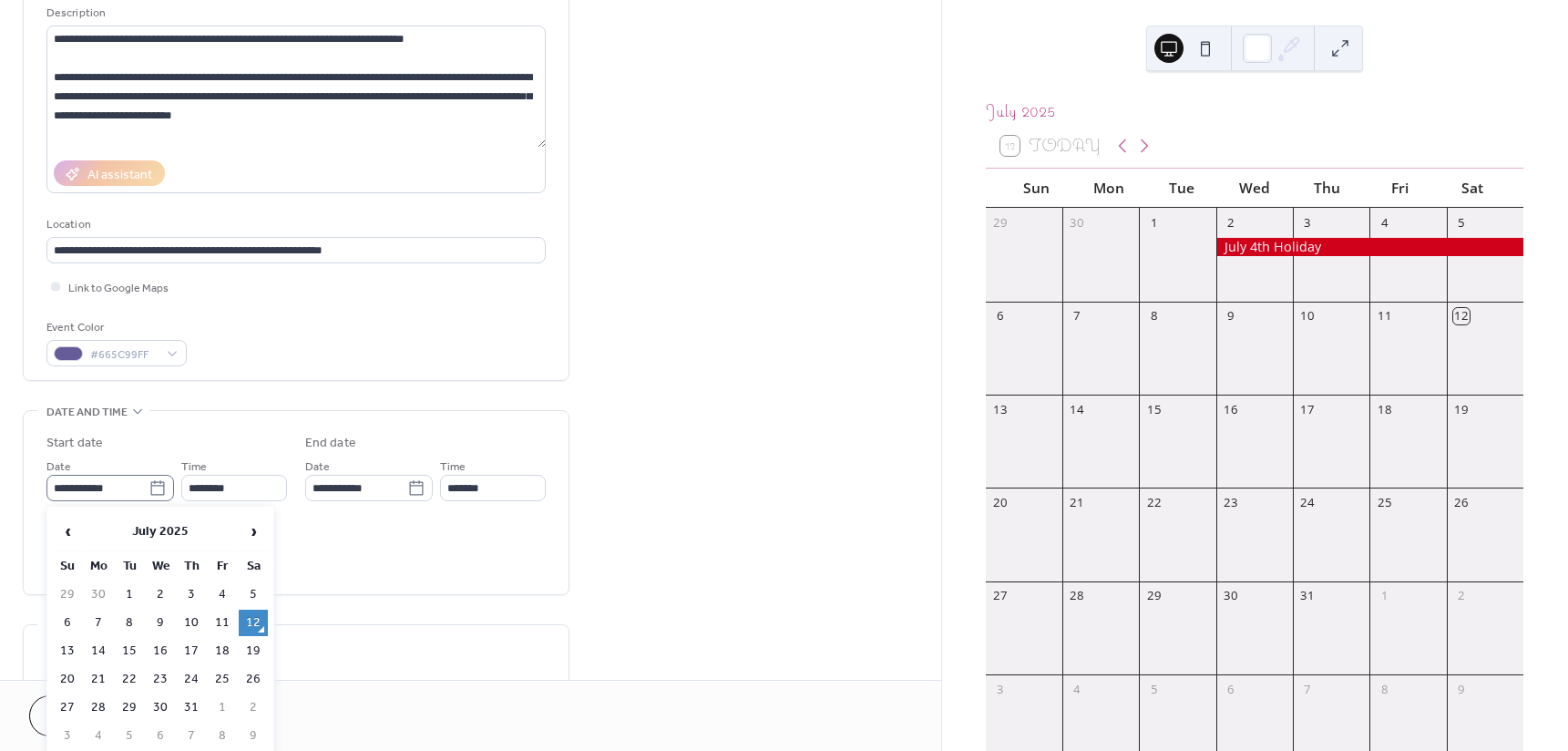 click 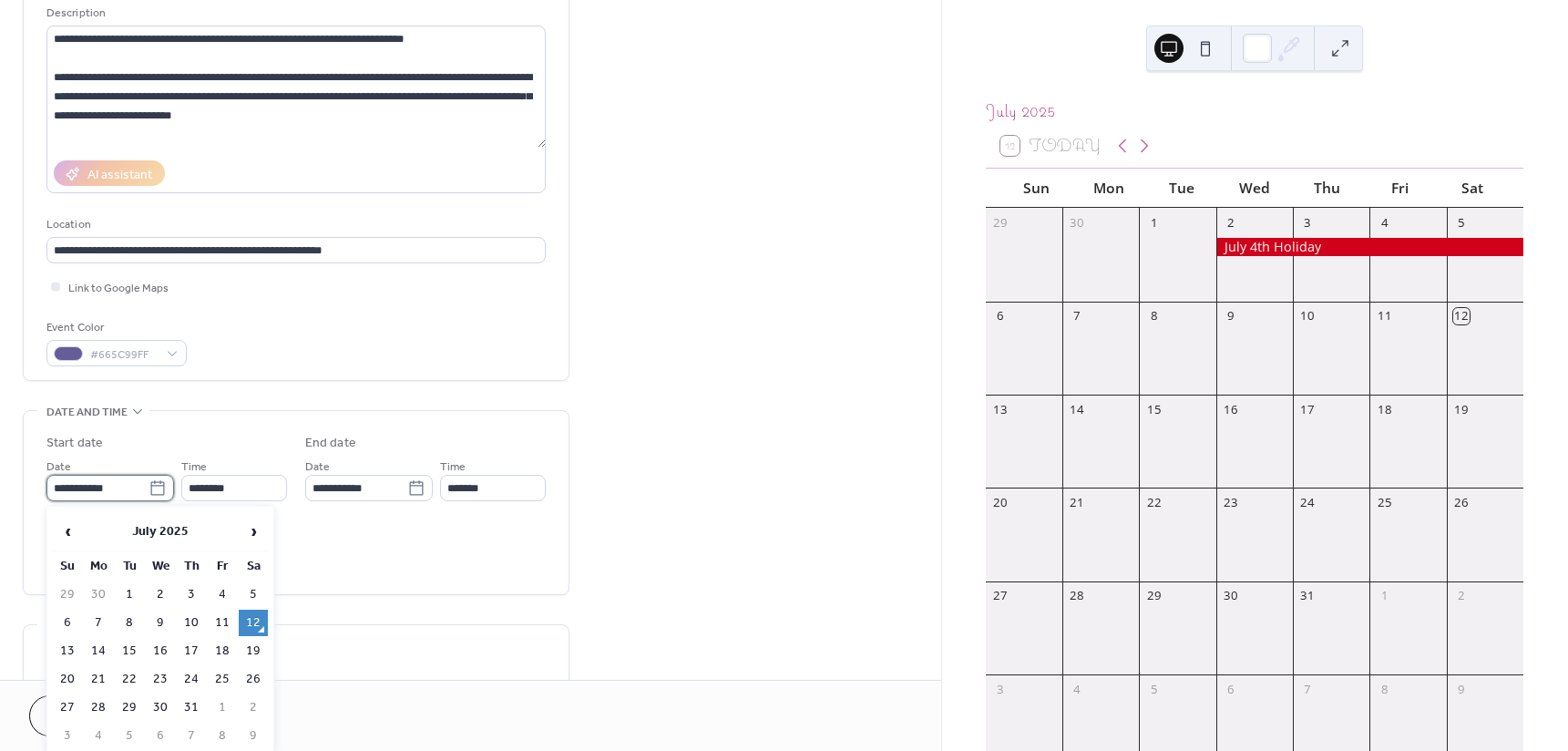 click on "**********" at bounding box center [97, 488] 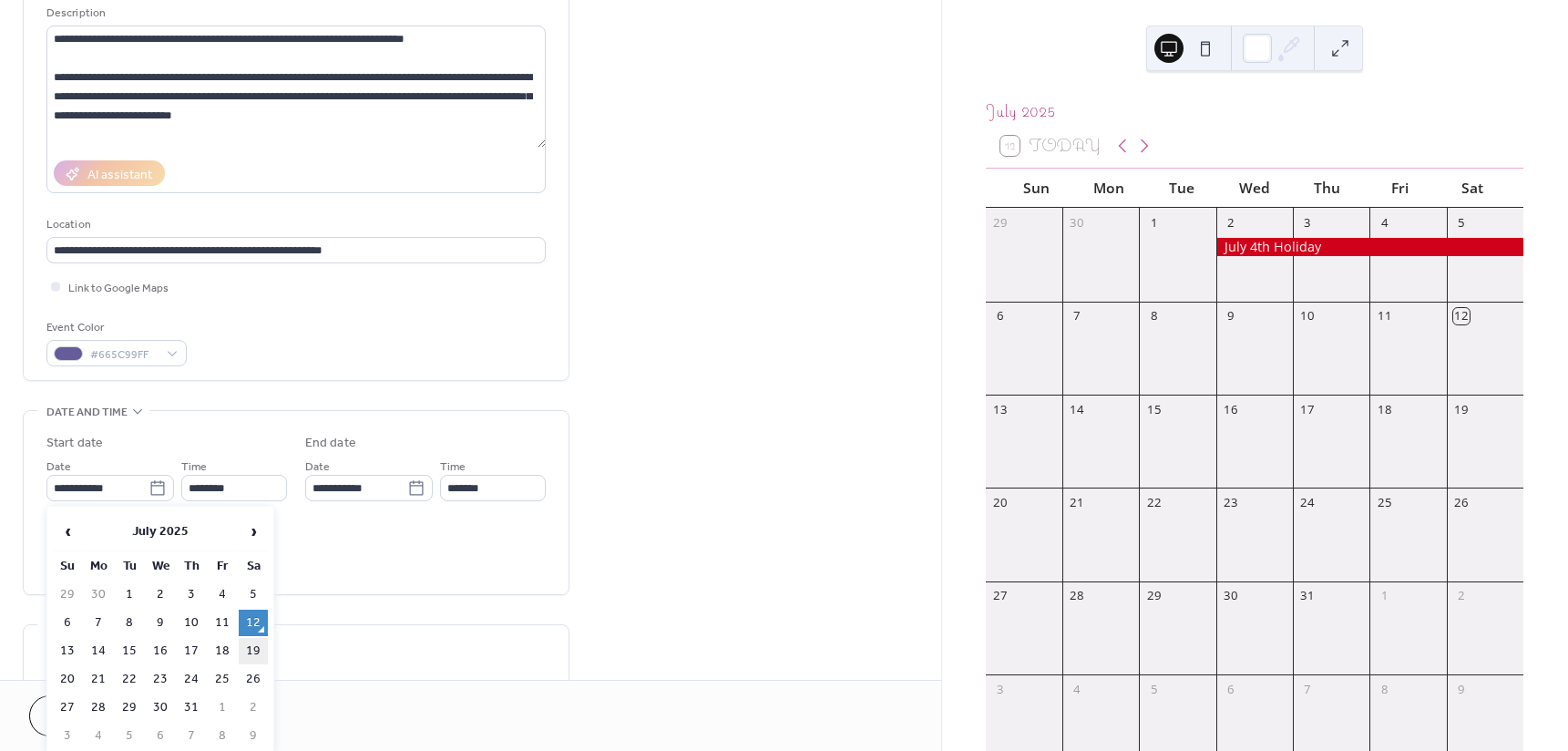 click on "19" at bounding box center (253, 651) 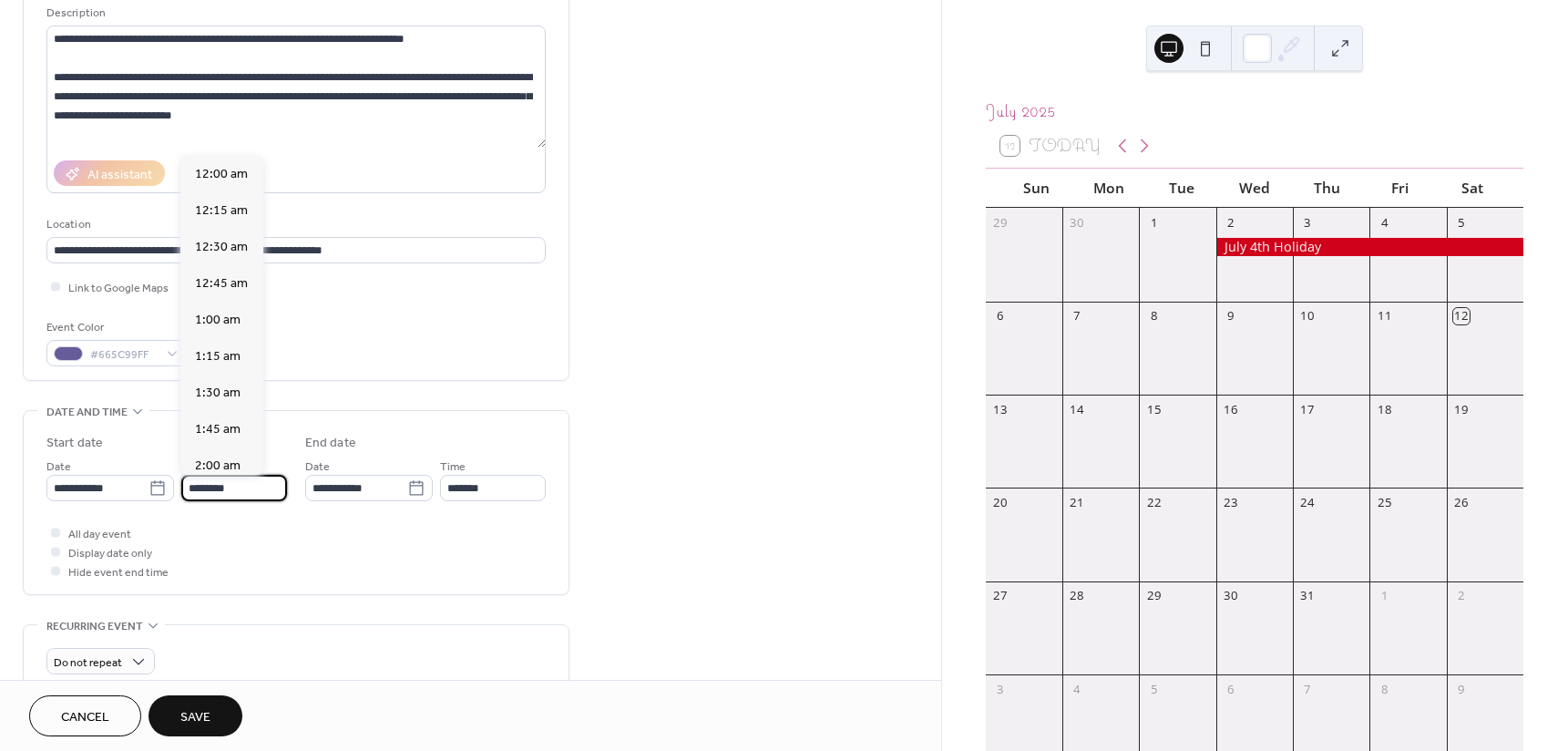 scroll, scrollTop: 1794, scrollLeft: 0, axis: vertical 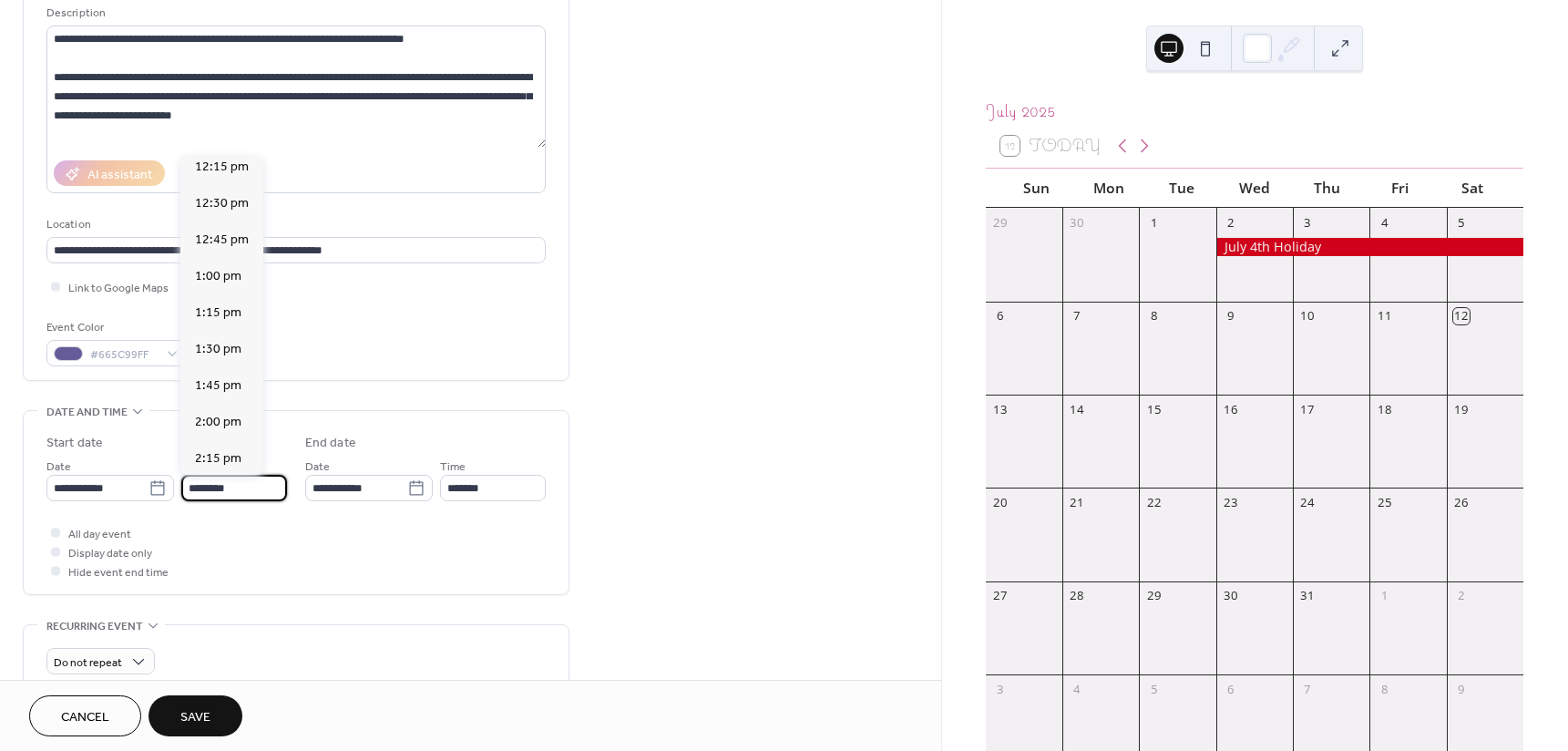 click on "********" at bounding box center [234, 488] 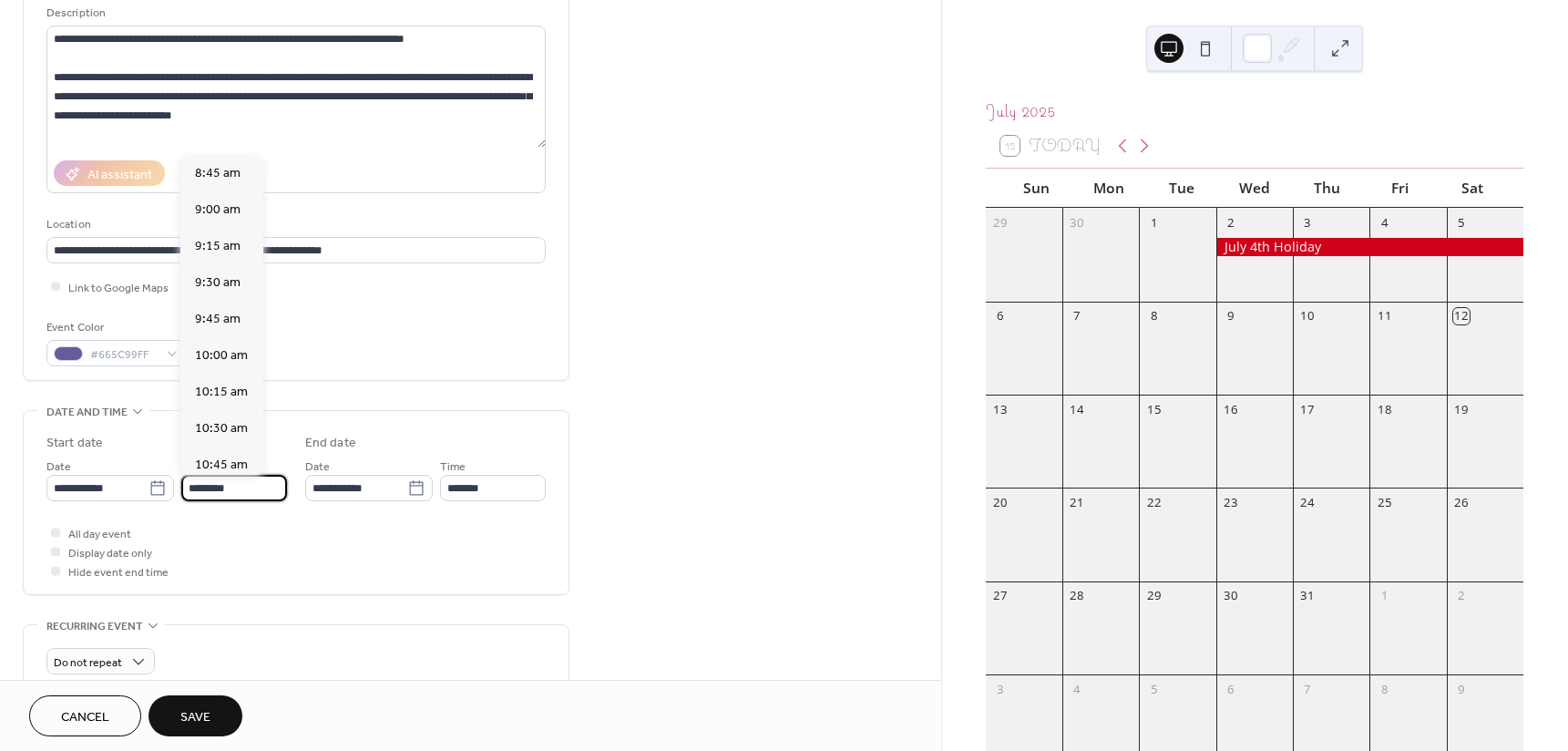 scroll, scrollTop: 1247, scrollLeft: 0, axis: vertical 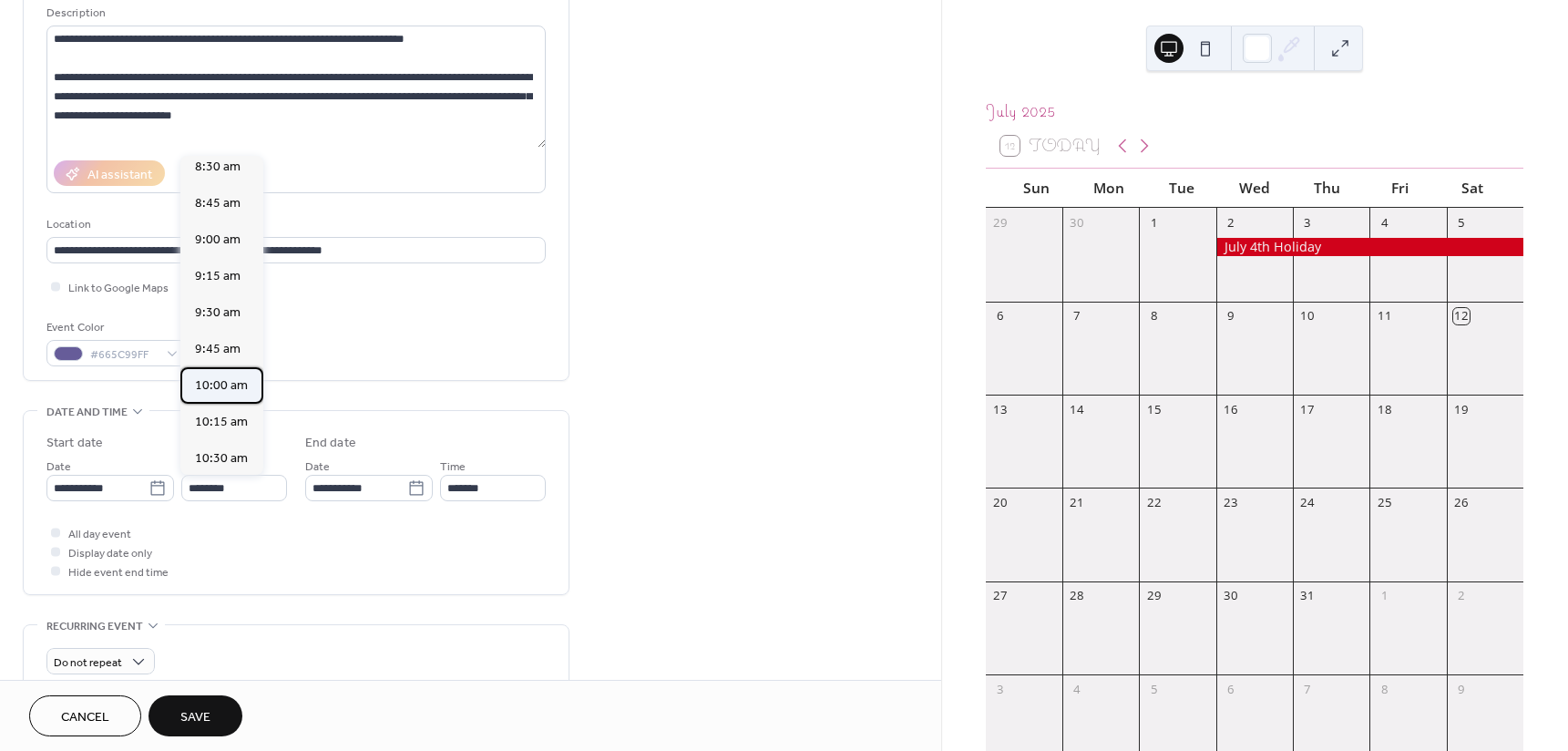 click on "10:00 am" at bounding box center [221, 386] 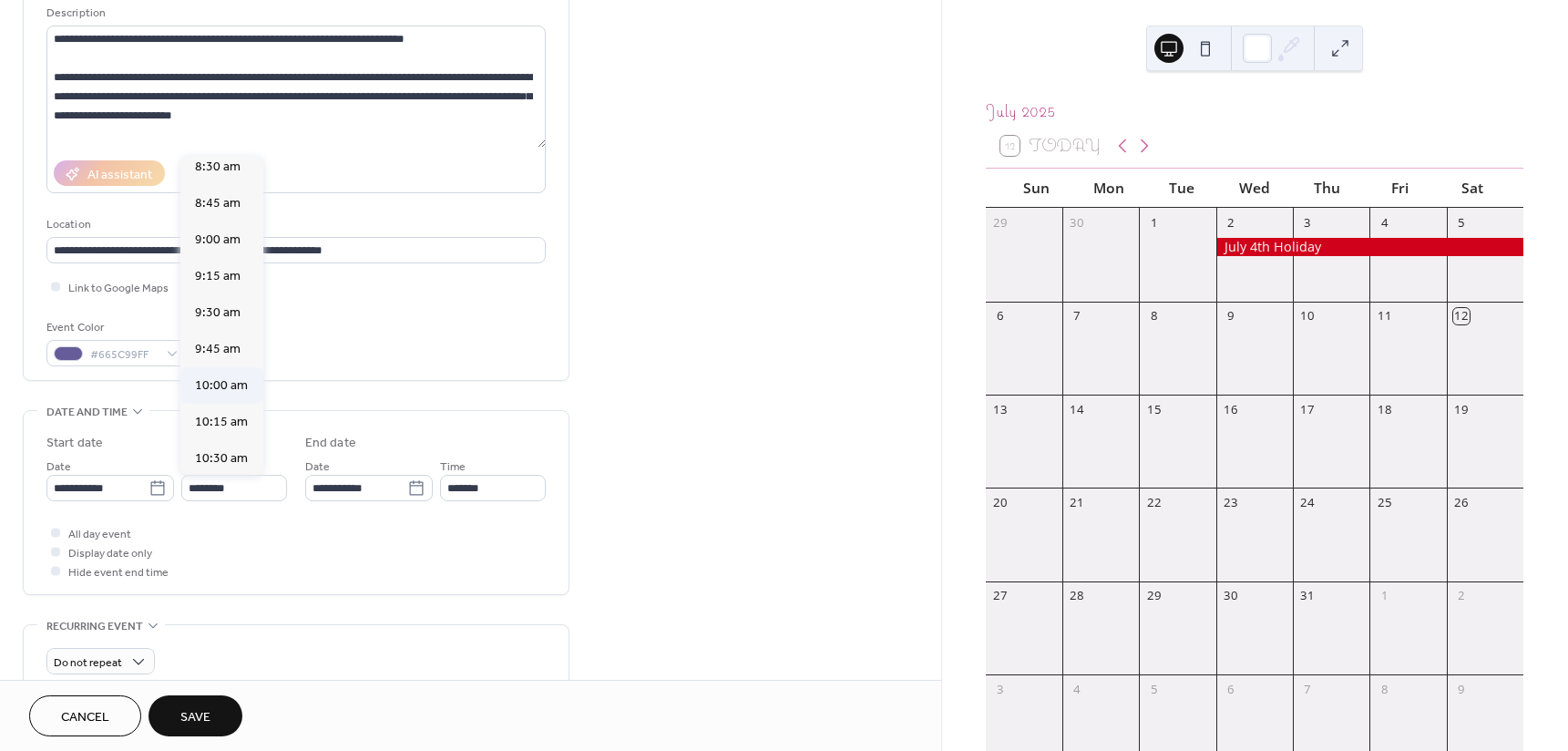 type on "********" 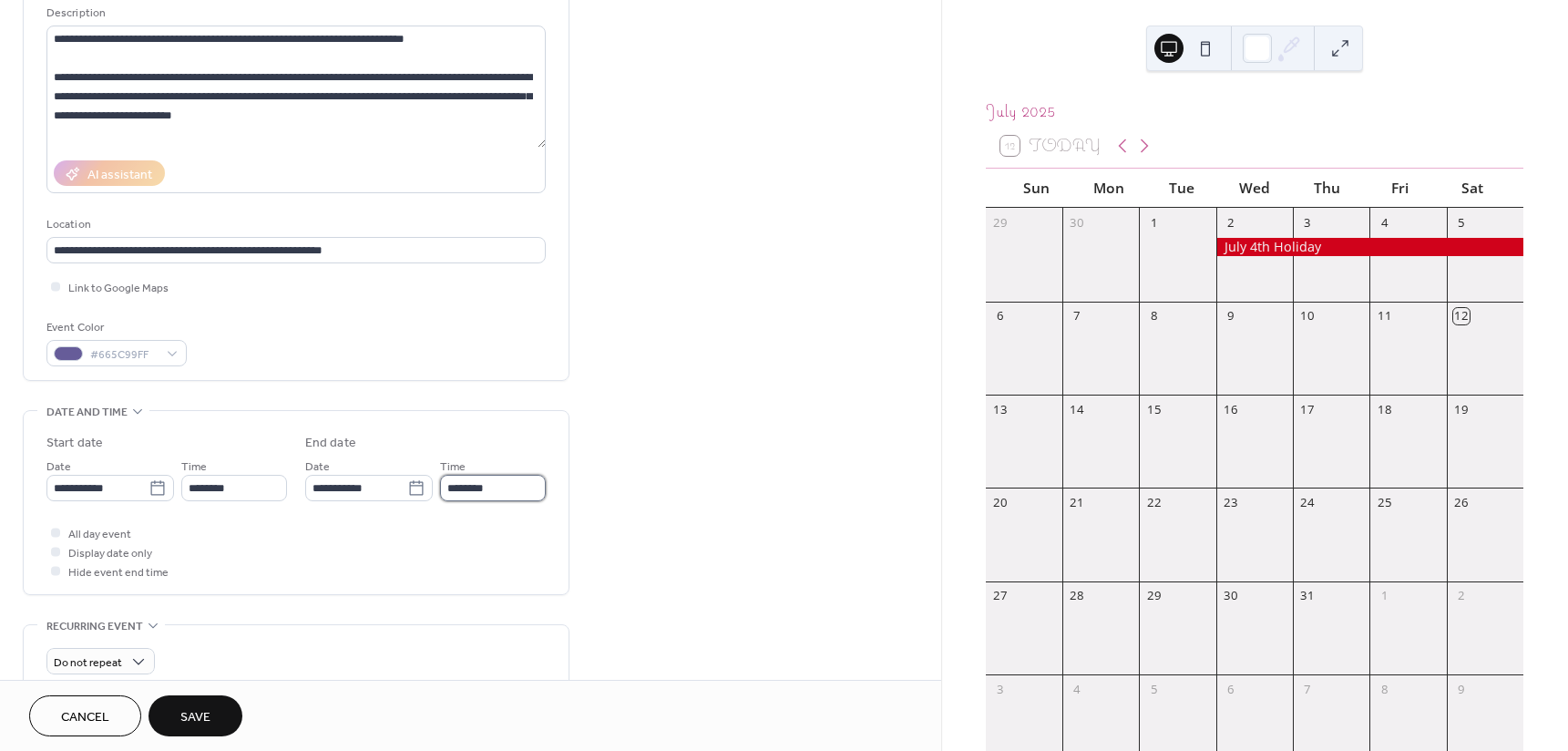 click on "********" at bounding box center (493, 488) 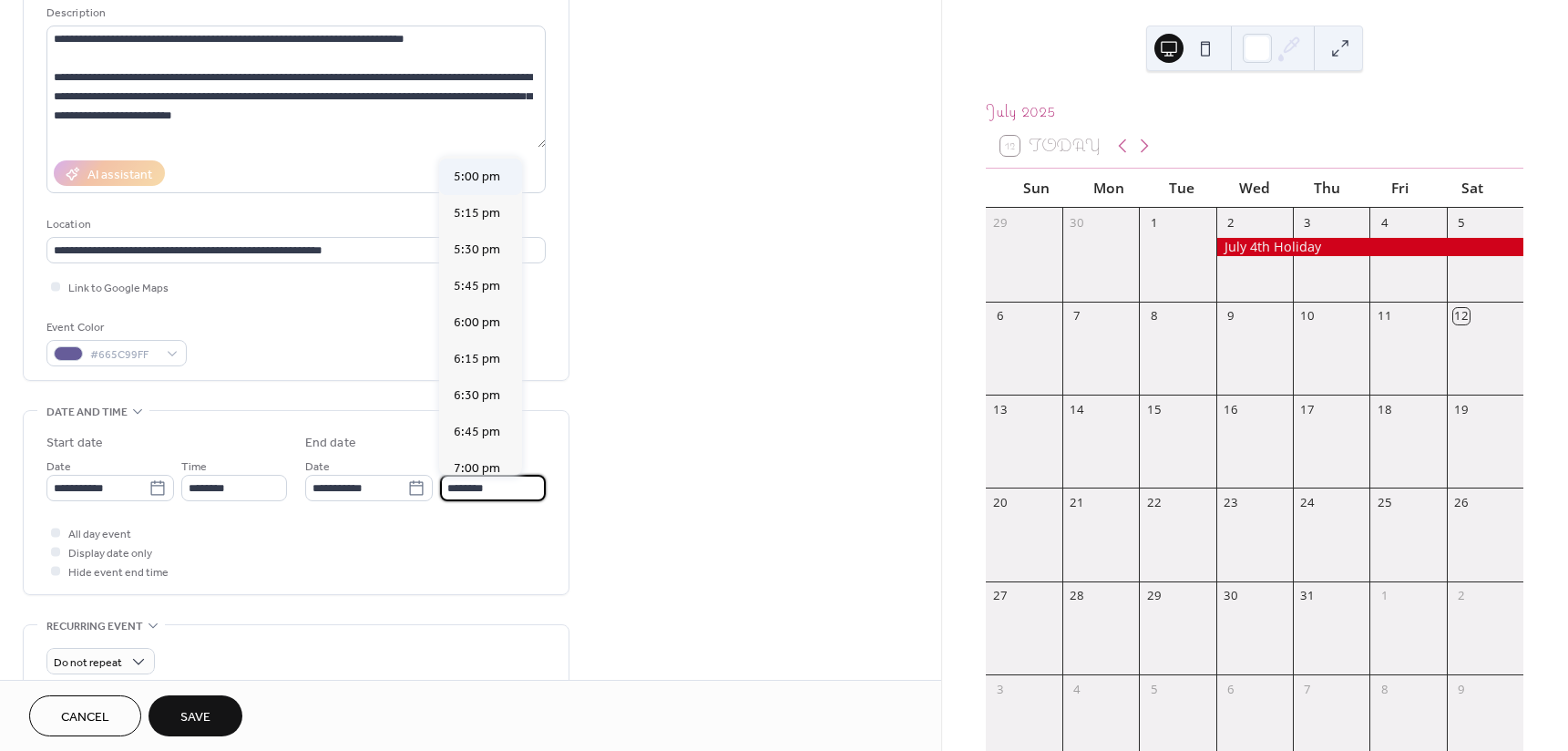 scroll, scrollTop: 1003, scrollLeft: 0, axis: vertical 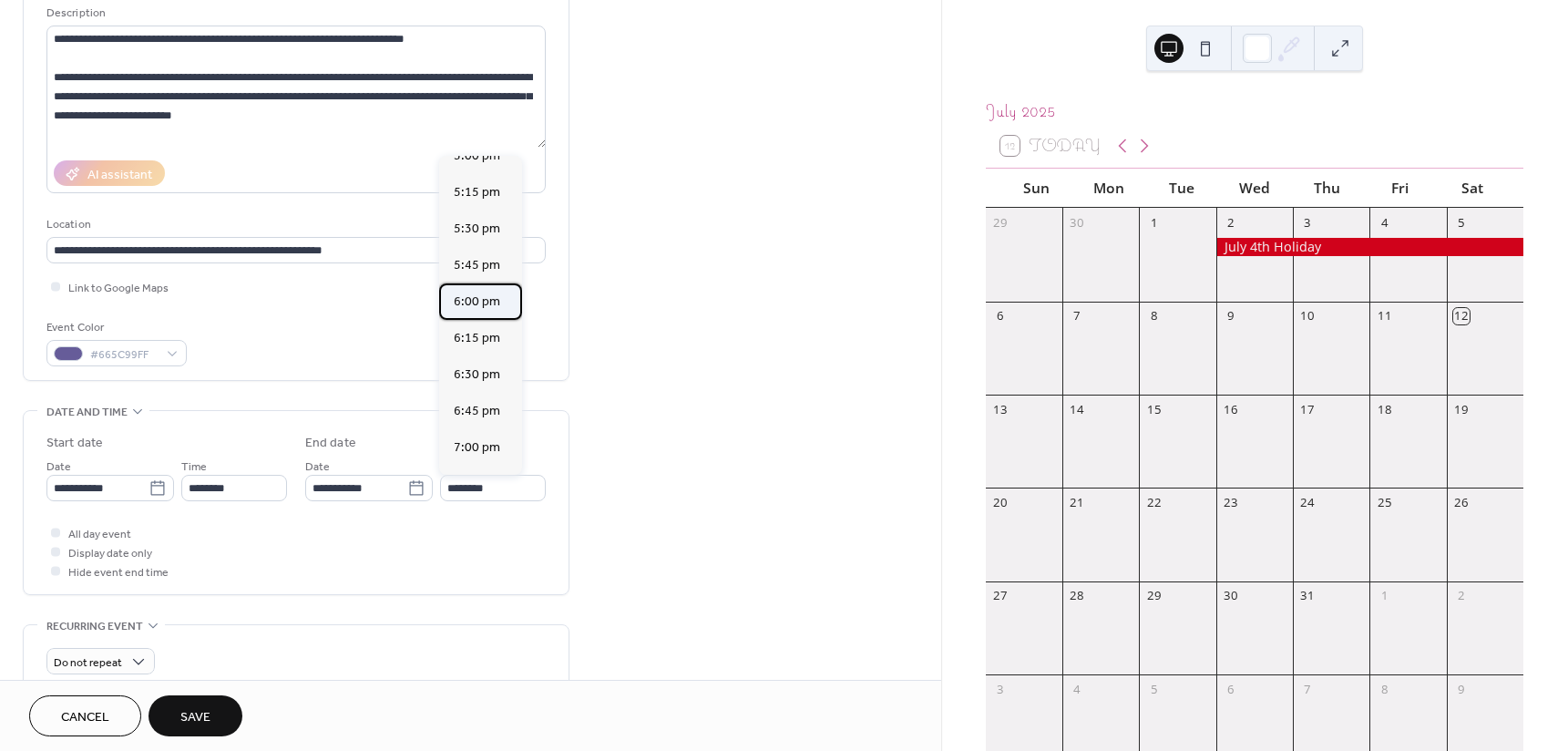 click on "6:00 pm" at bounding box center (477, 302) 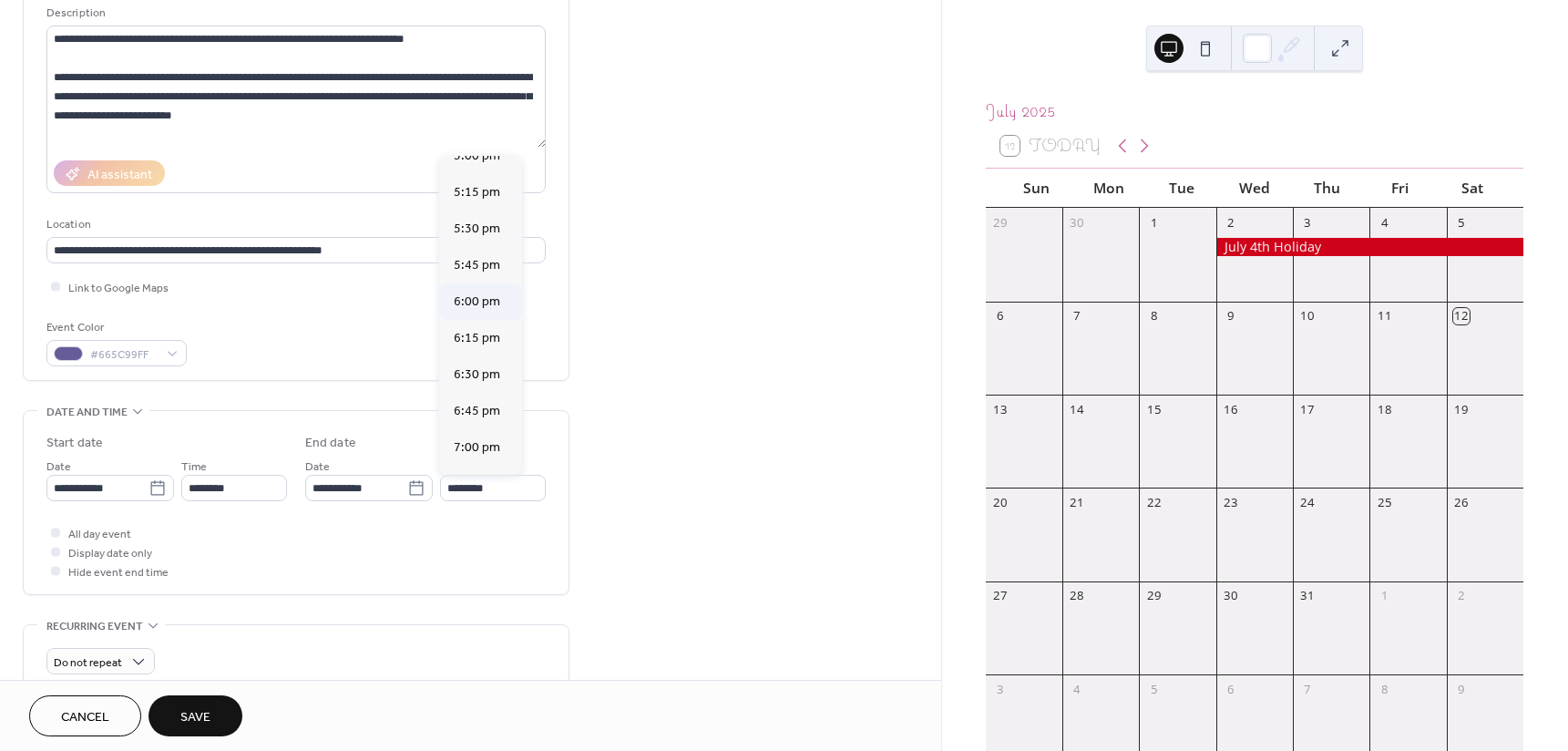 type on "*******" 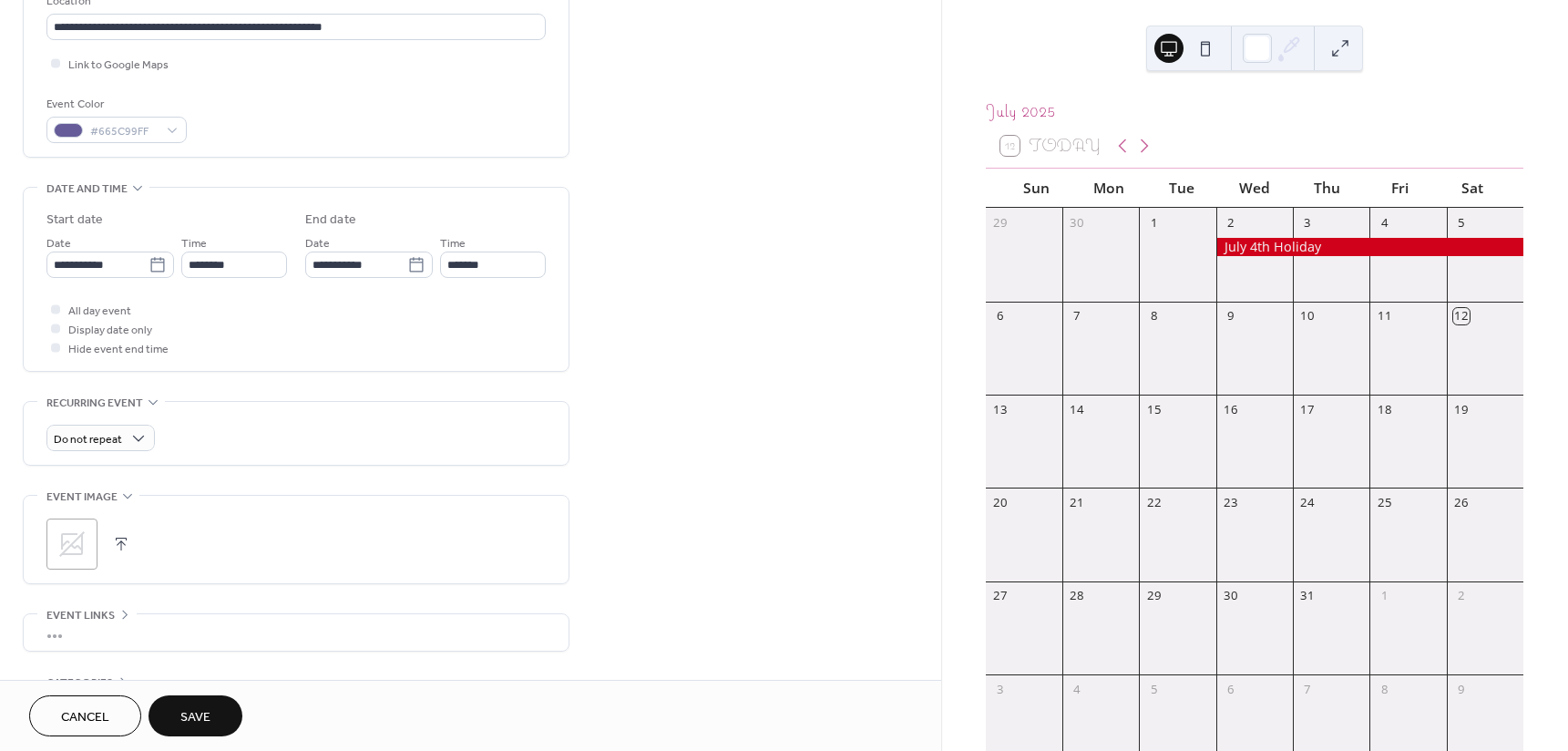 scroll, scrollTop: 456, scrollLeft: 0, axis: vertical 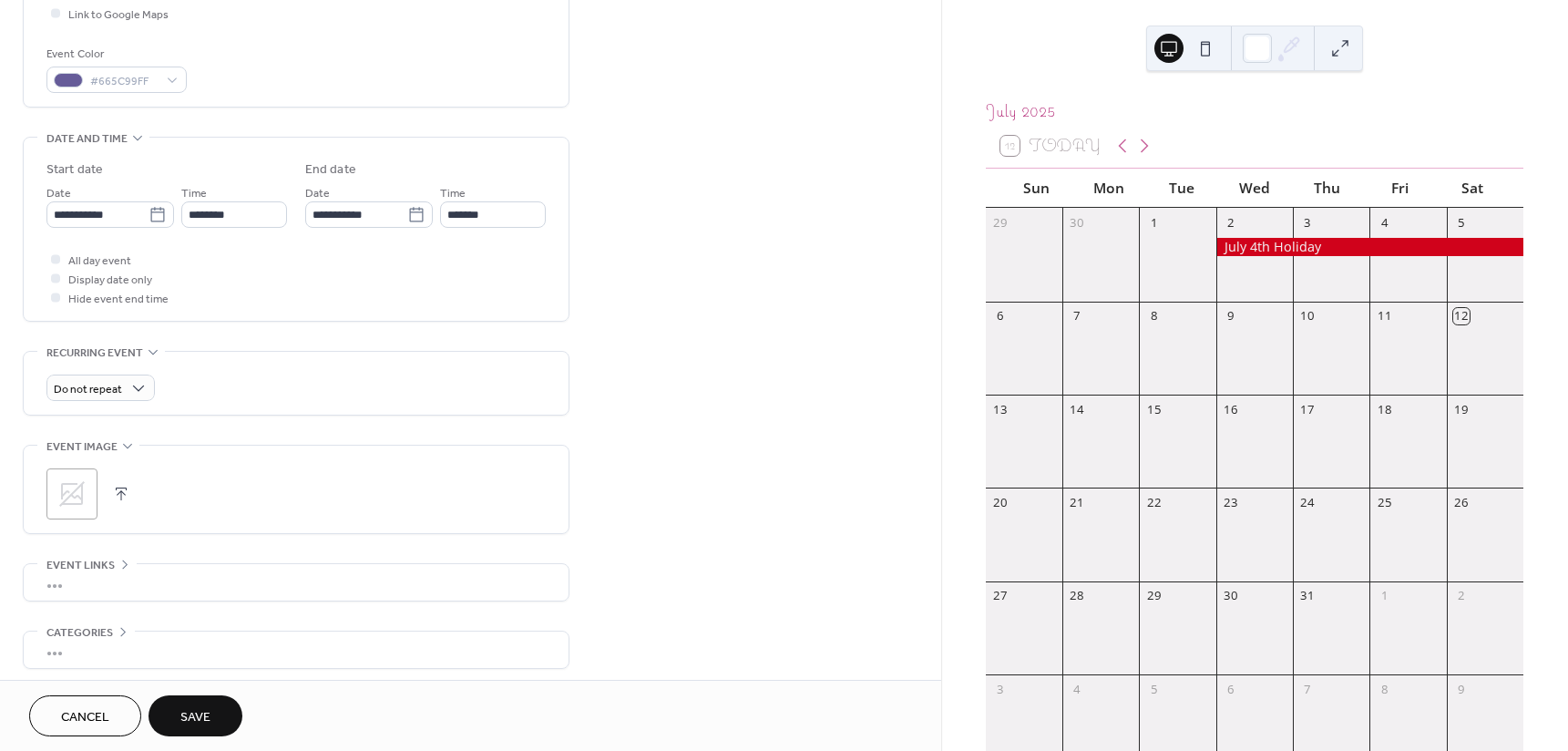 click 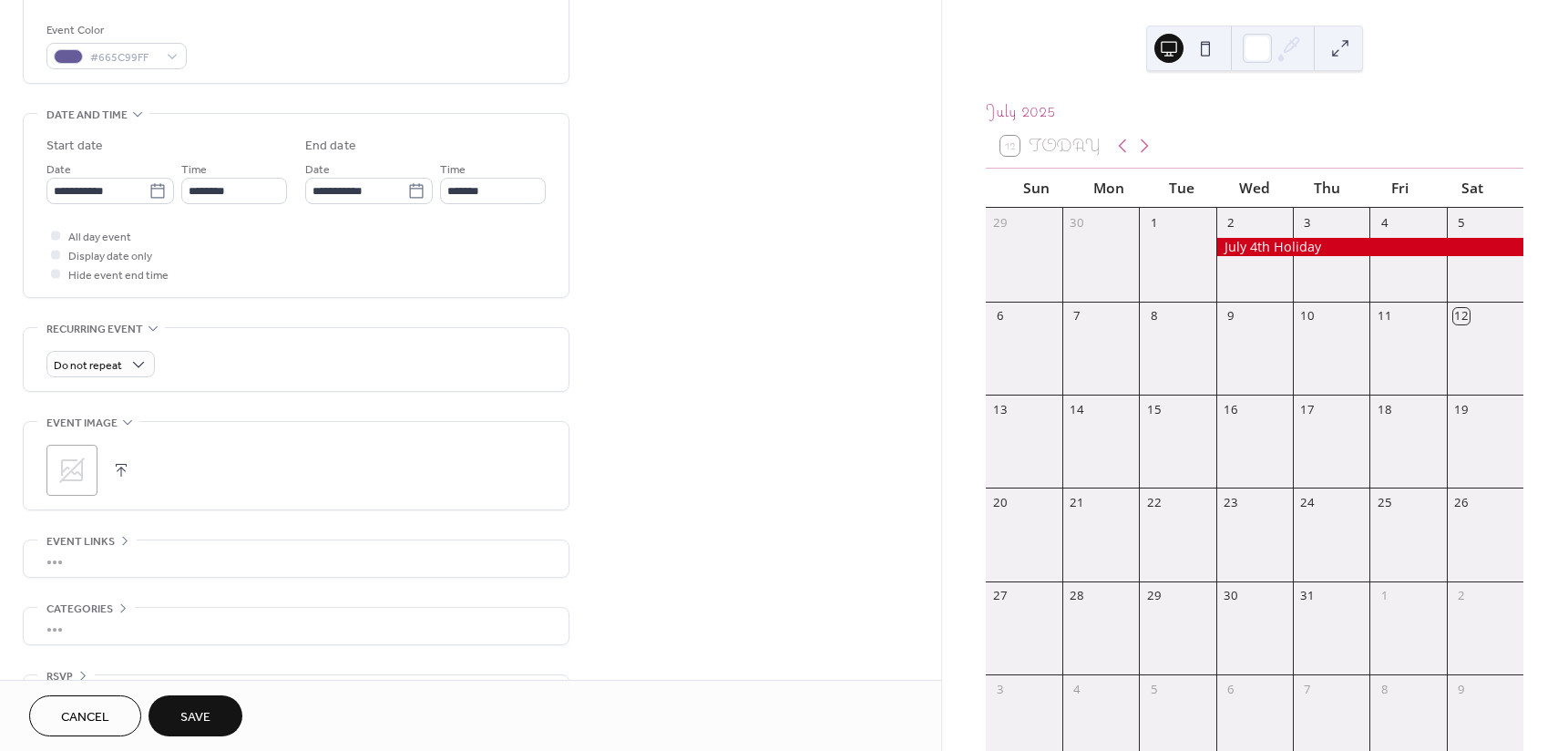 scroll, scrollTop: 530, scrollLeft: 0, axis: vertical 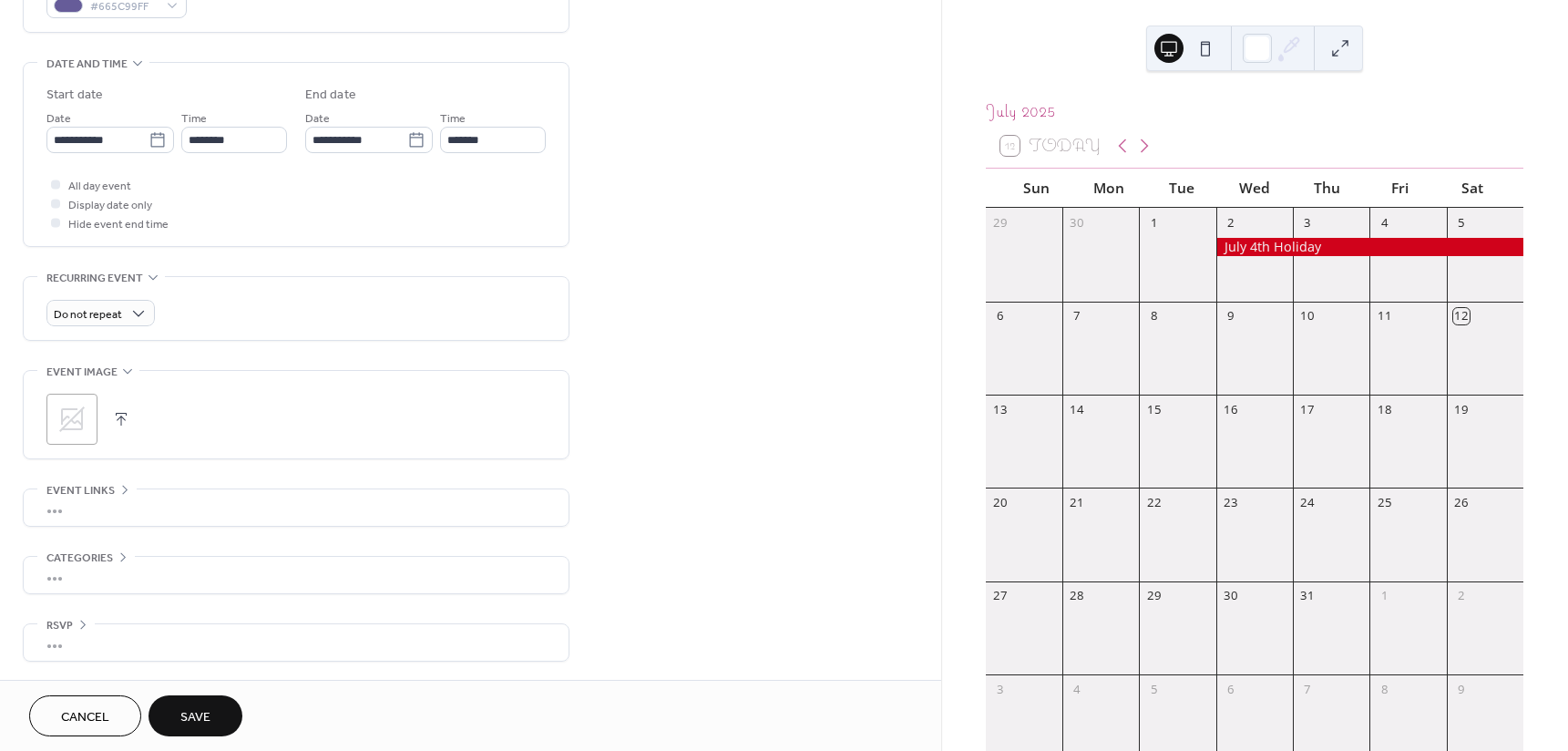 click 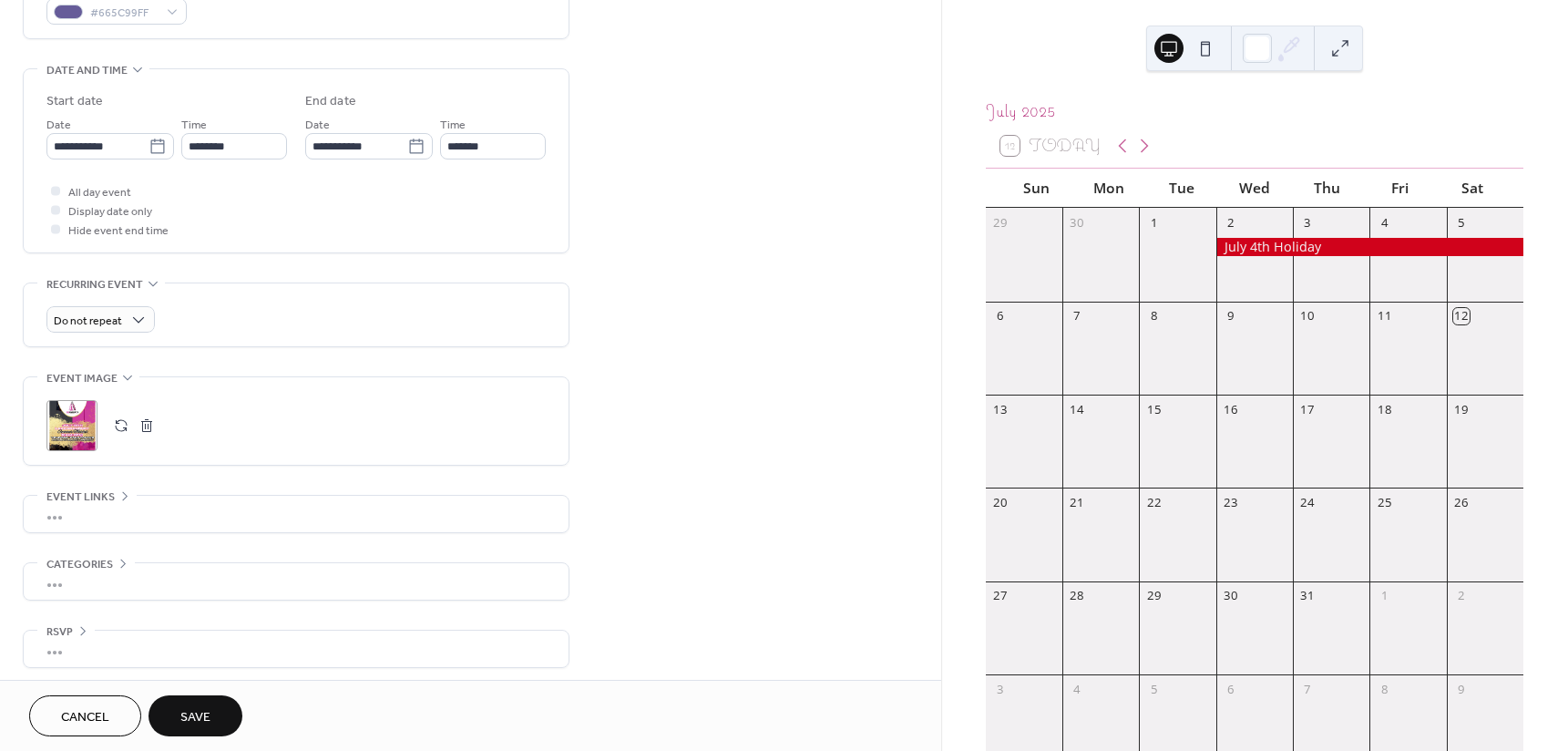 scroll, scrollTop: 530, scrollLeft: 0, axis: vertical 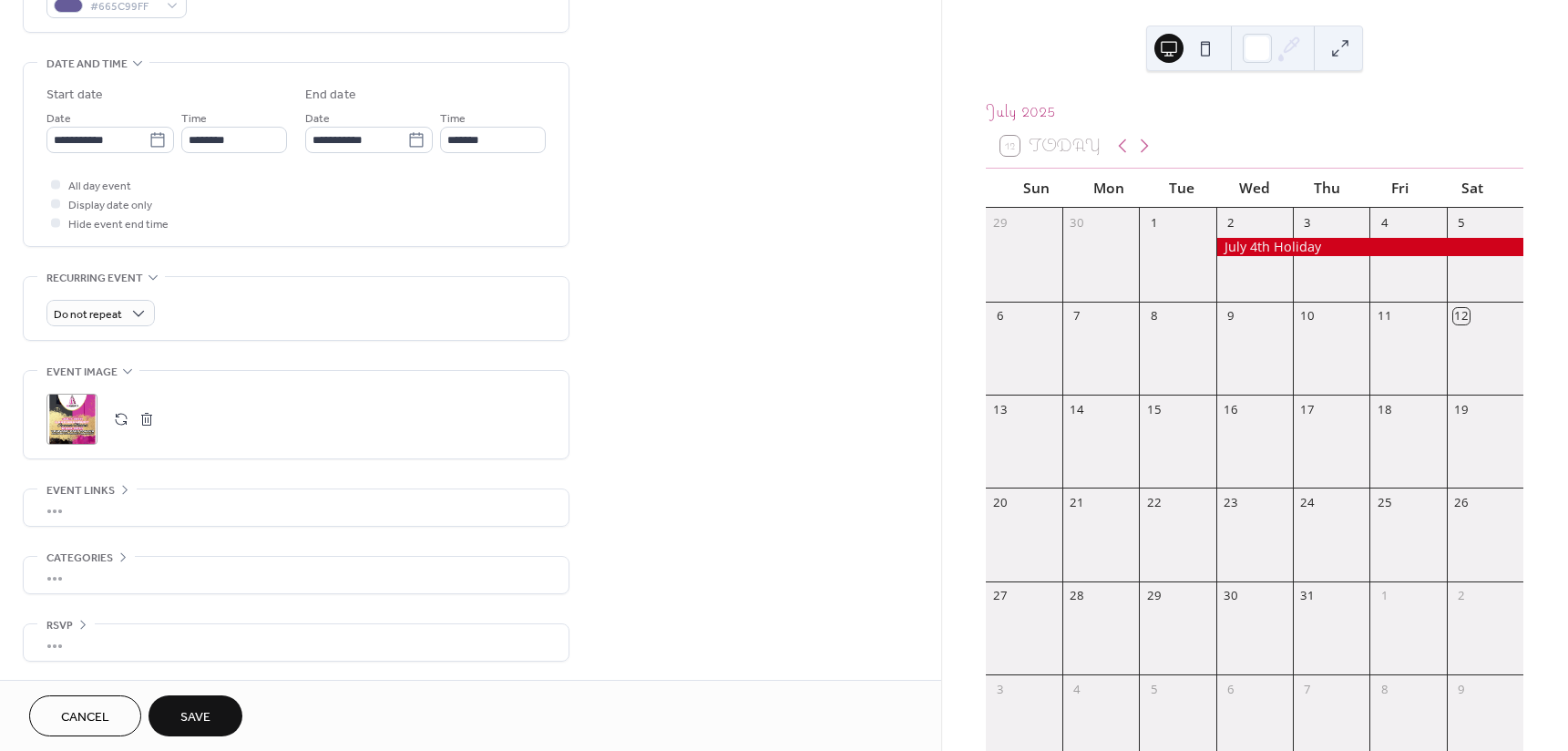 click on "•••" at bounding box center [296, 508] 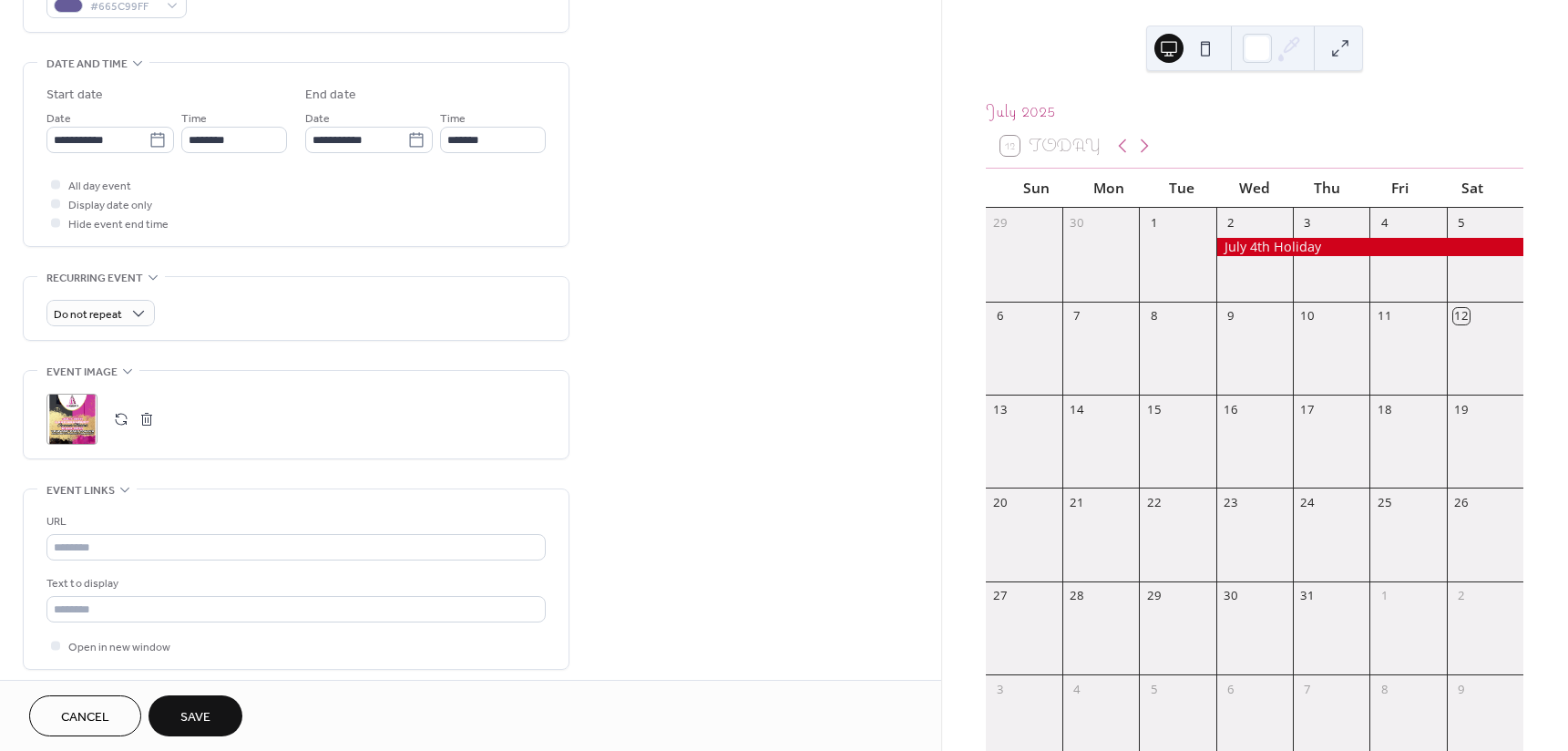 scroll, scrollTop: 530, scrollLeft: 0, axis: vertical 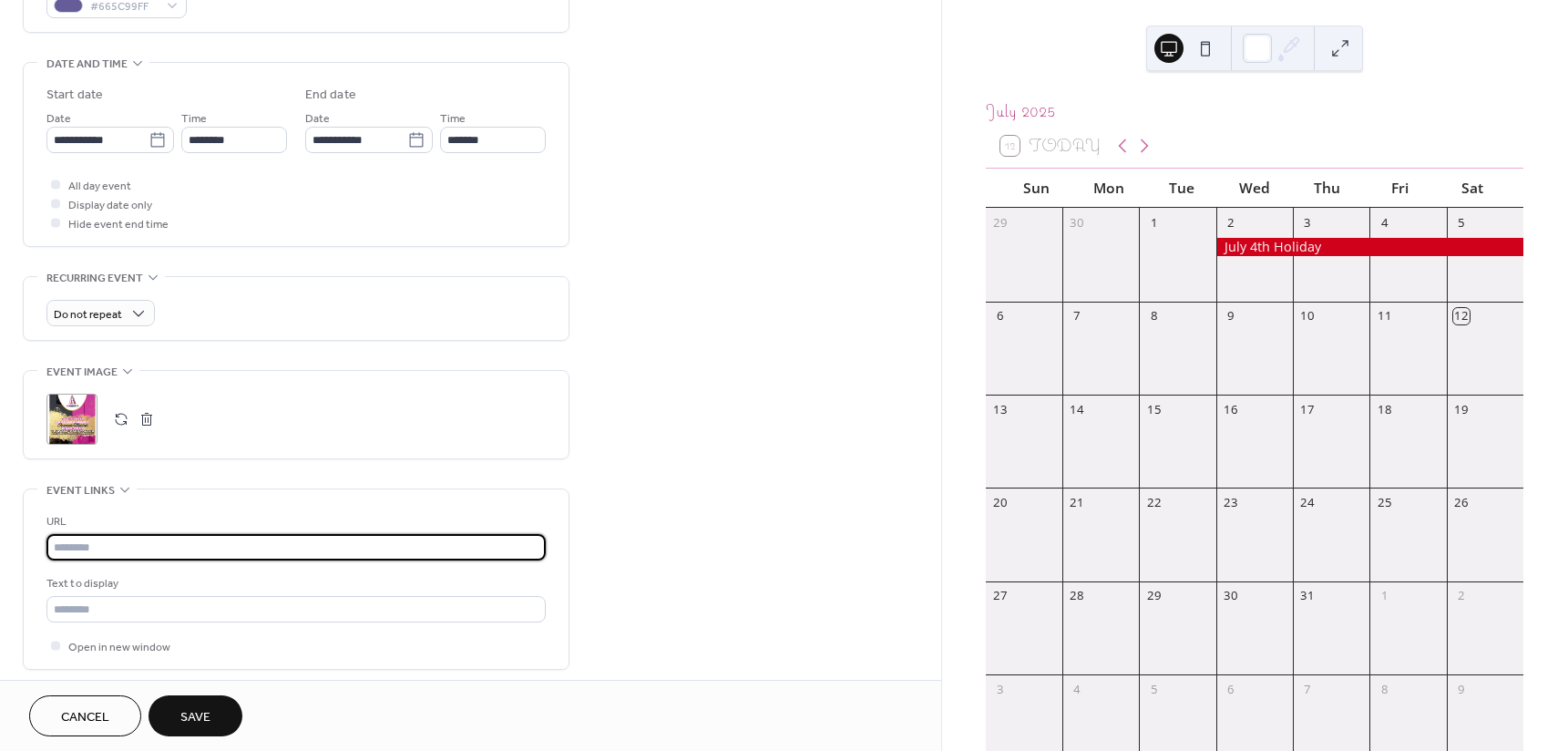 click at bounding box center (296, 547) 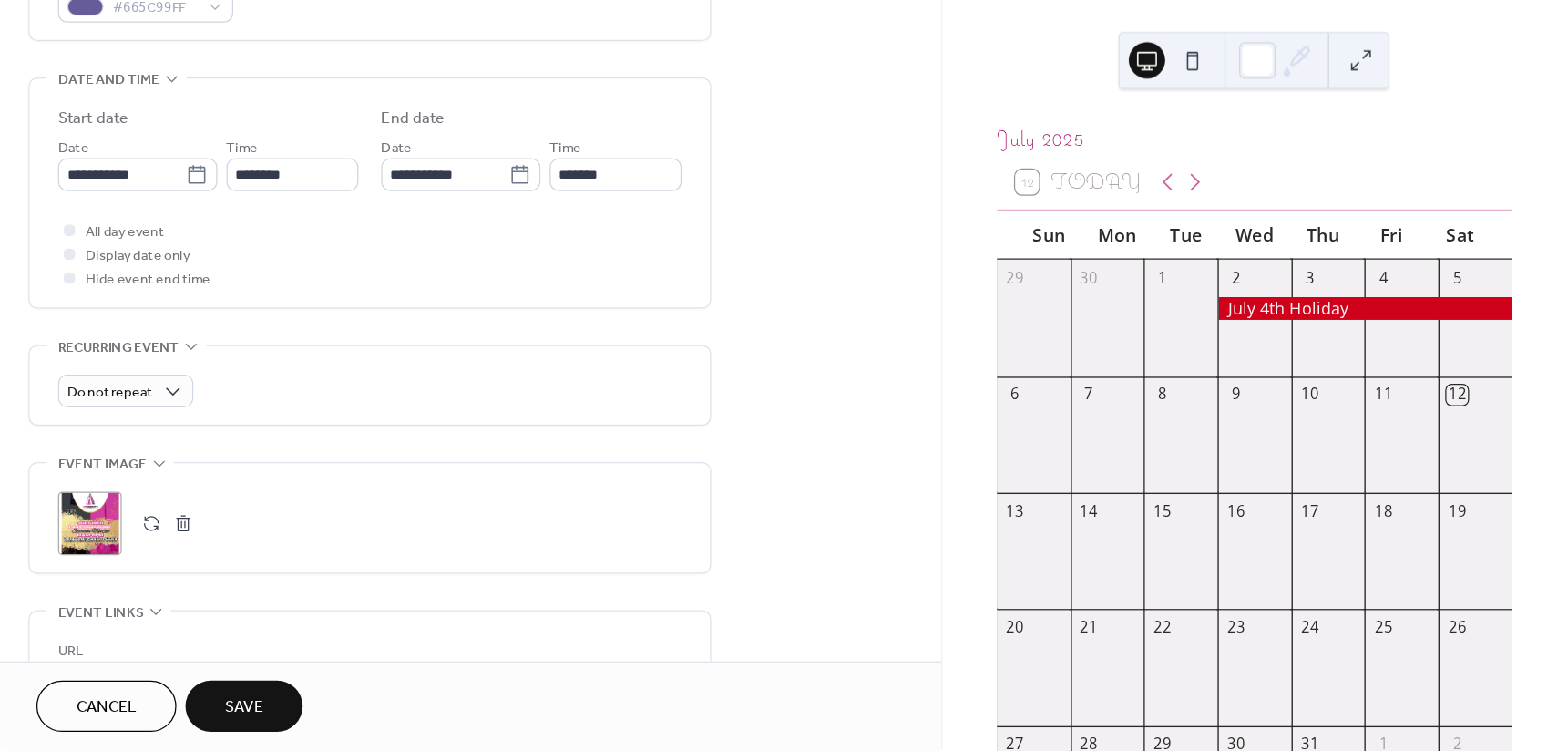 scroll, scrollTop: 486, scrollLeft: 0, axis: vertical 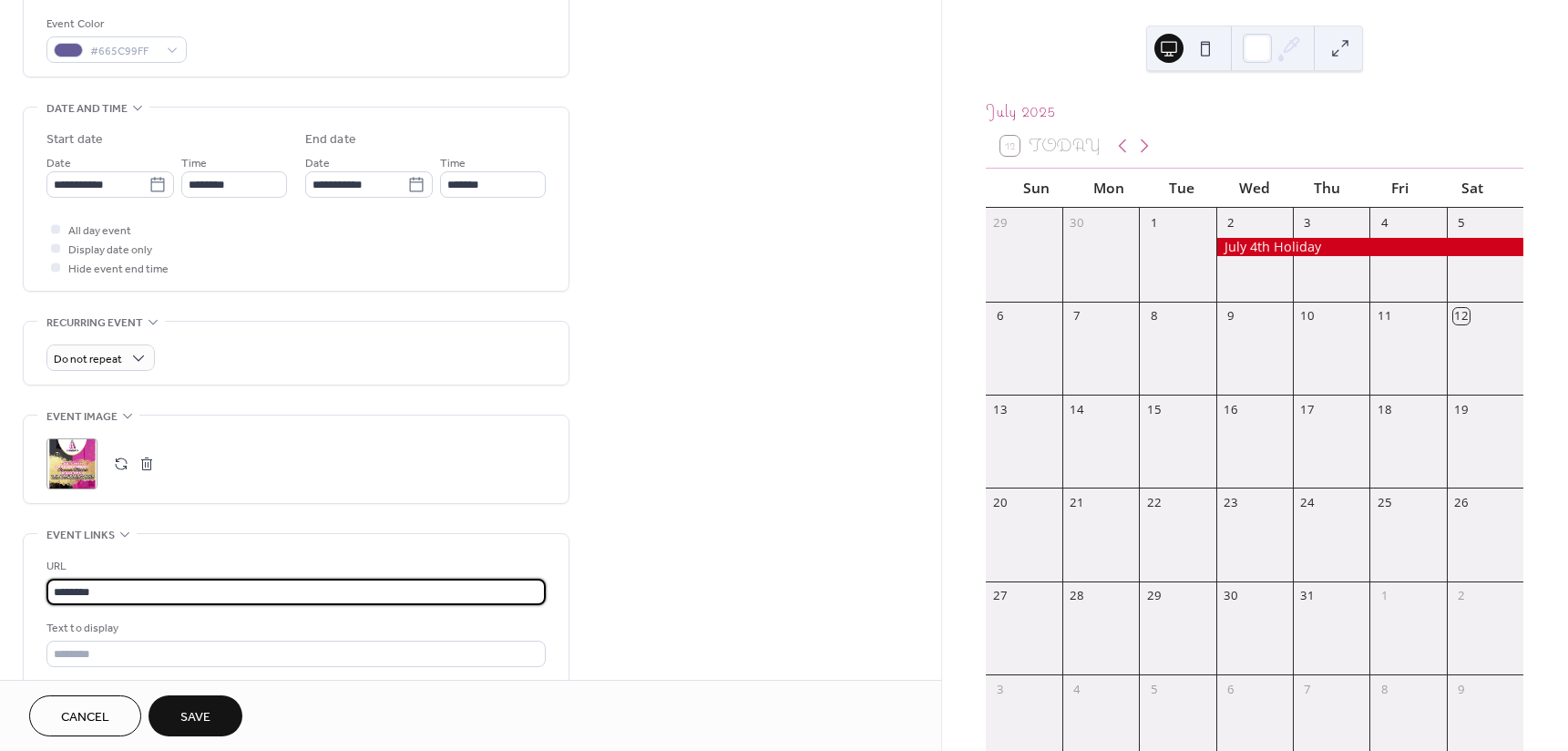 click on "********" at bounding box center [296, 592] 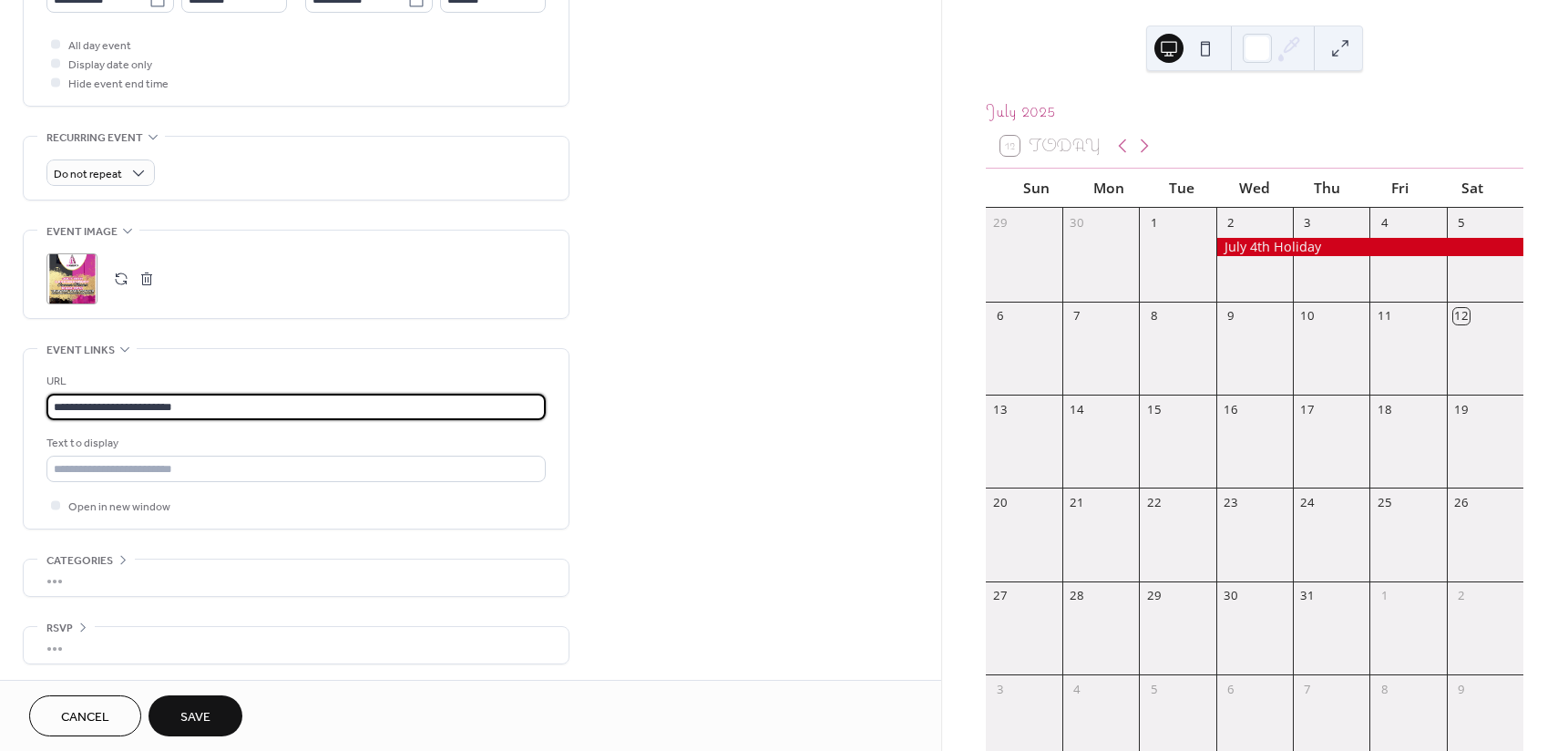 scroll, scrollTop: 674, scrollLeft: 0, axis: vertical 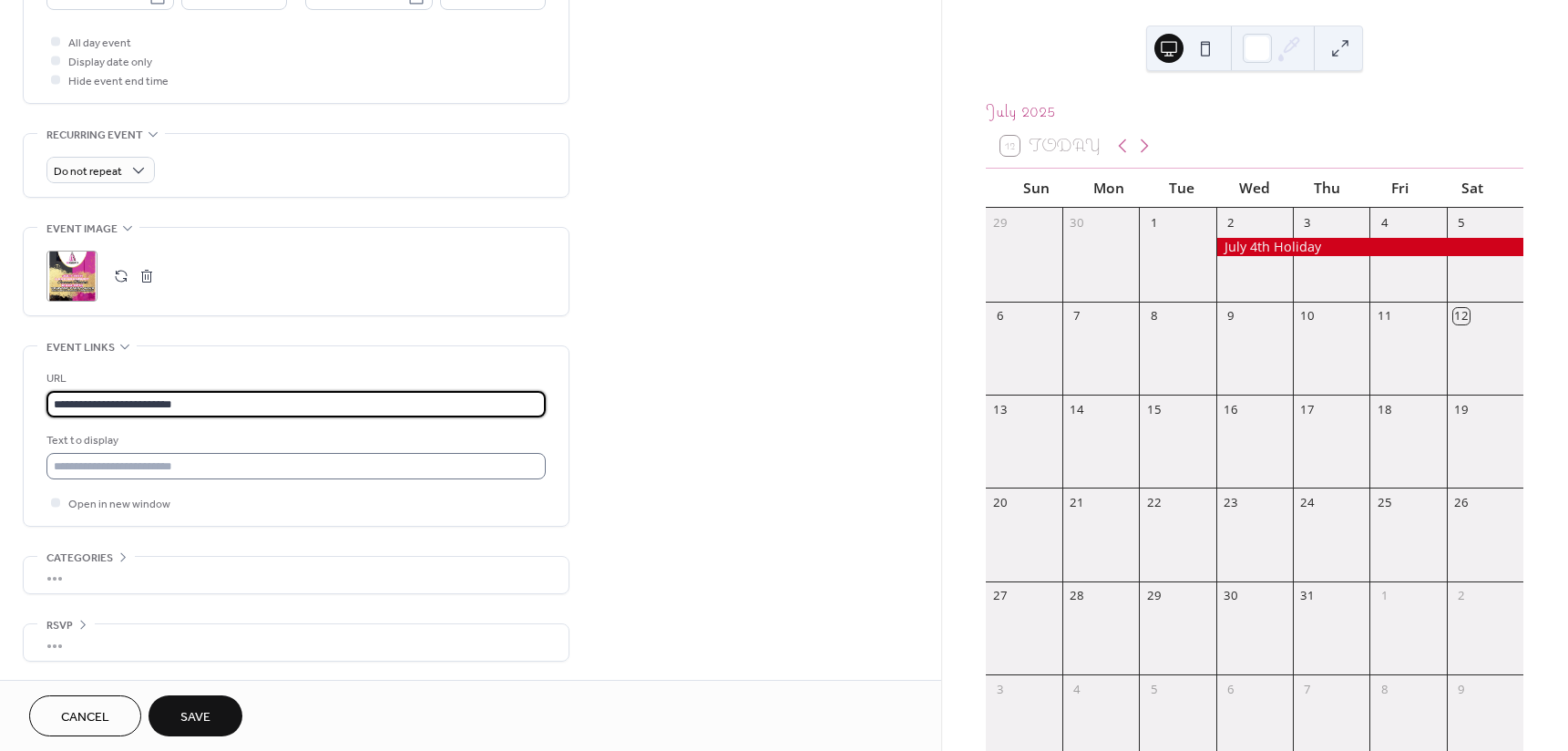 type on "**********" 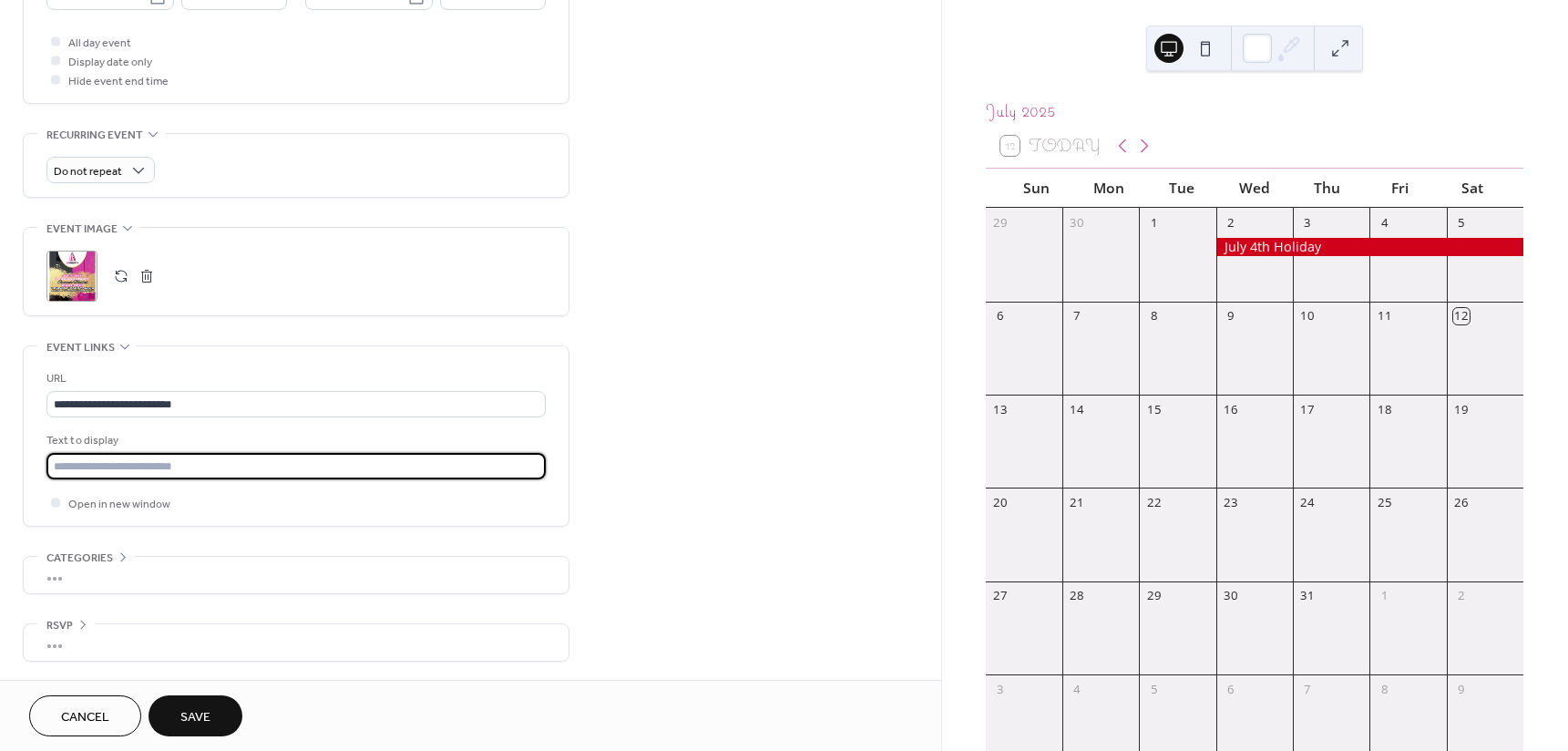 click at bounding box center (296, 466) 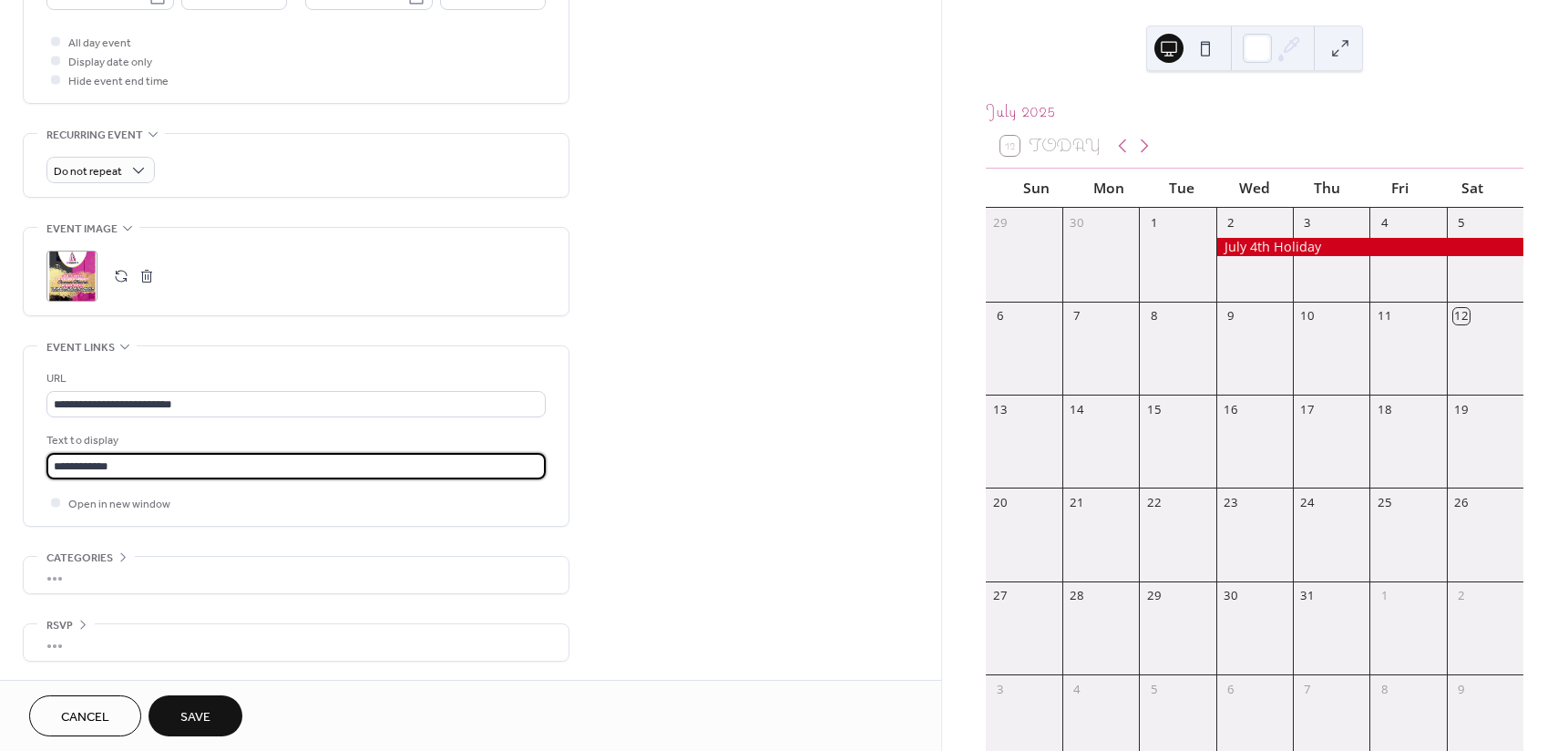 type on "**********" 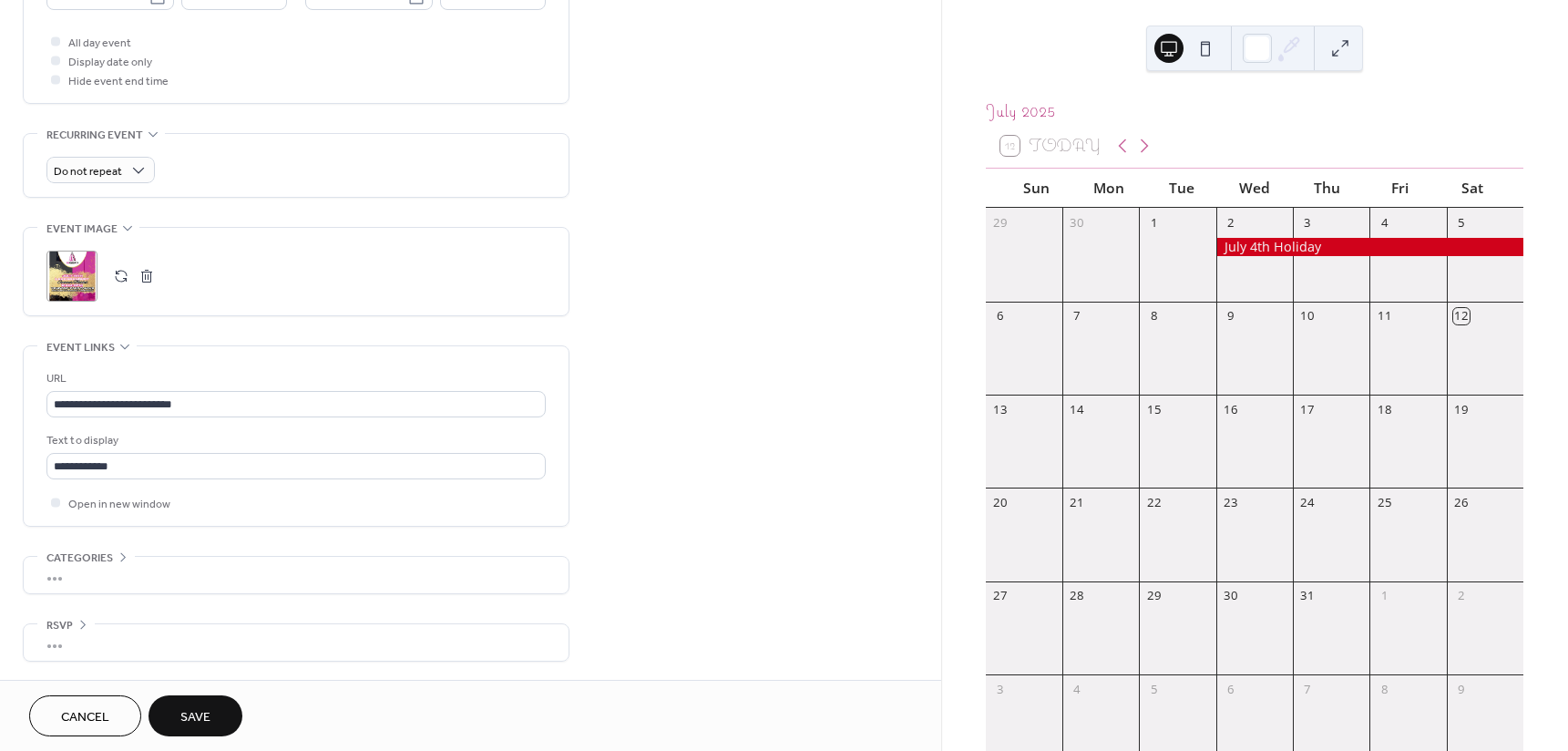 click 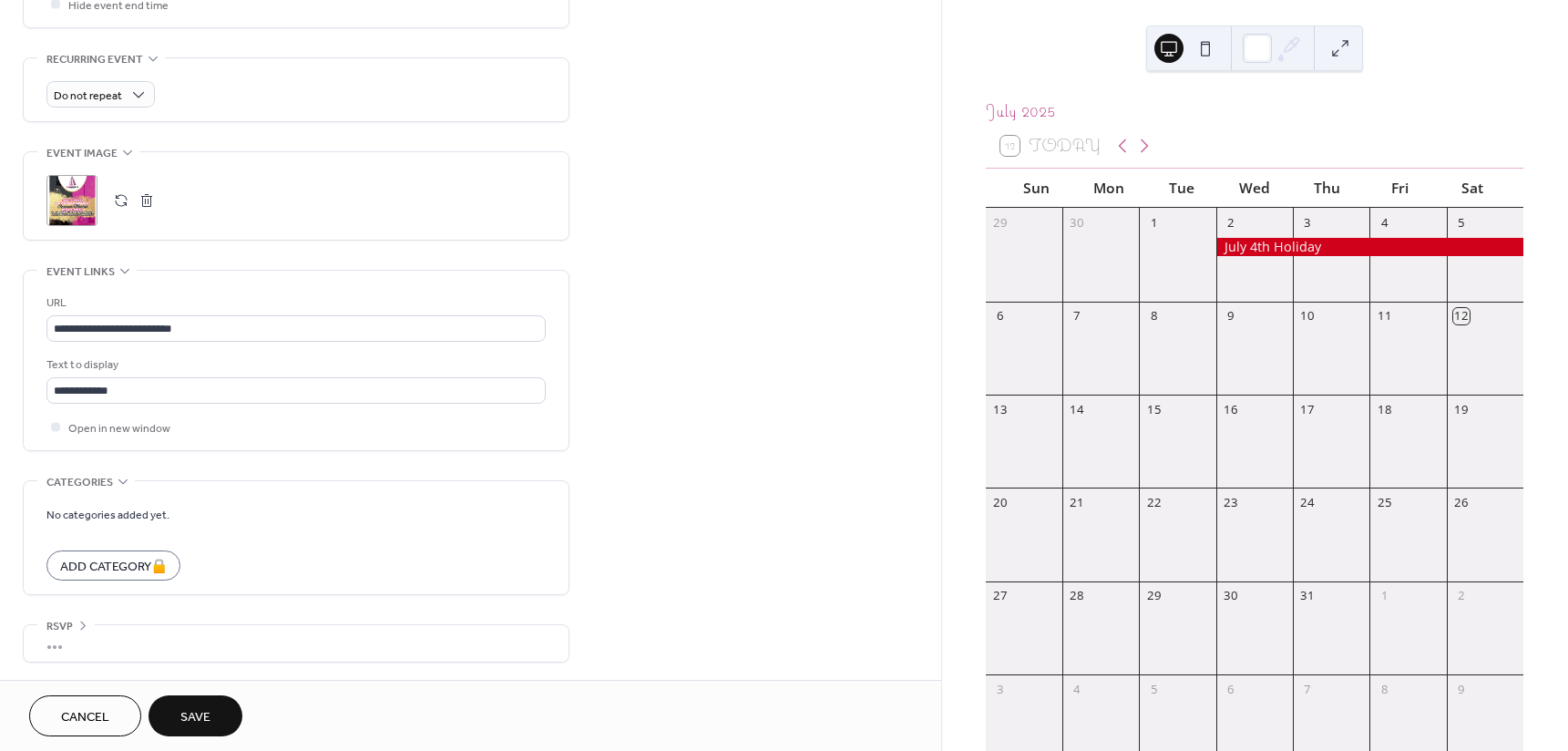 scroll, scrollTop: 750, scrollLeft: 0, axis: vertical 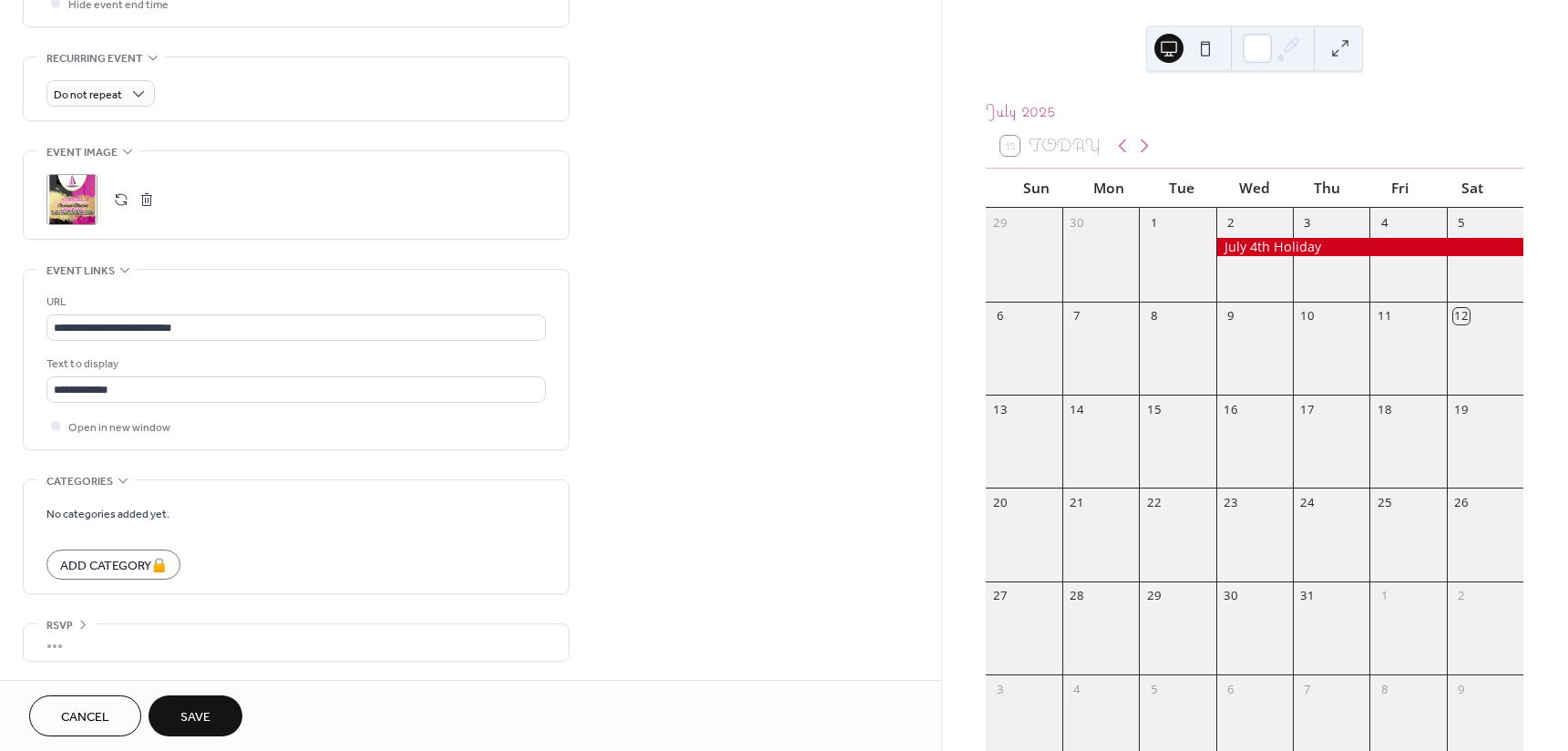 click on "•••" at bounding box center [296, 643] 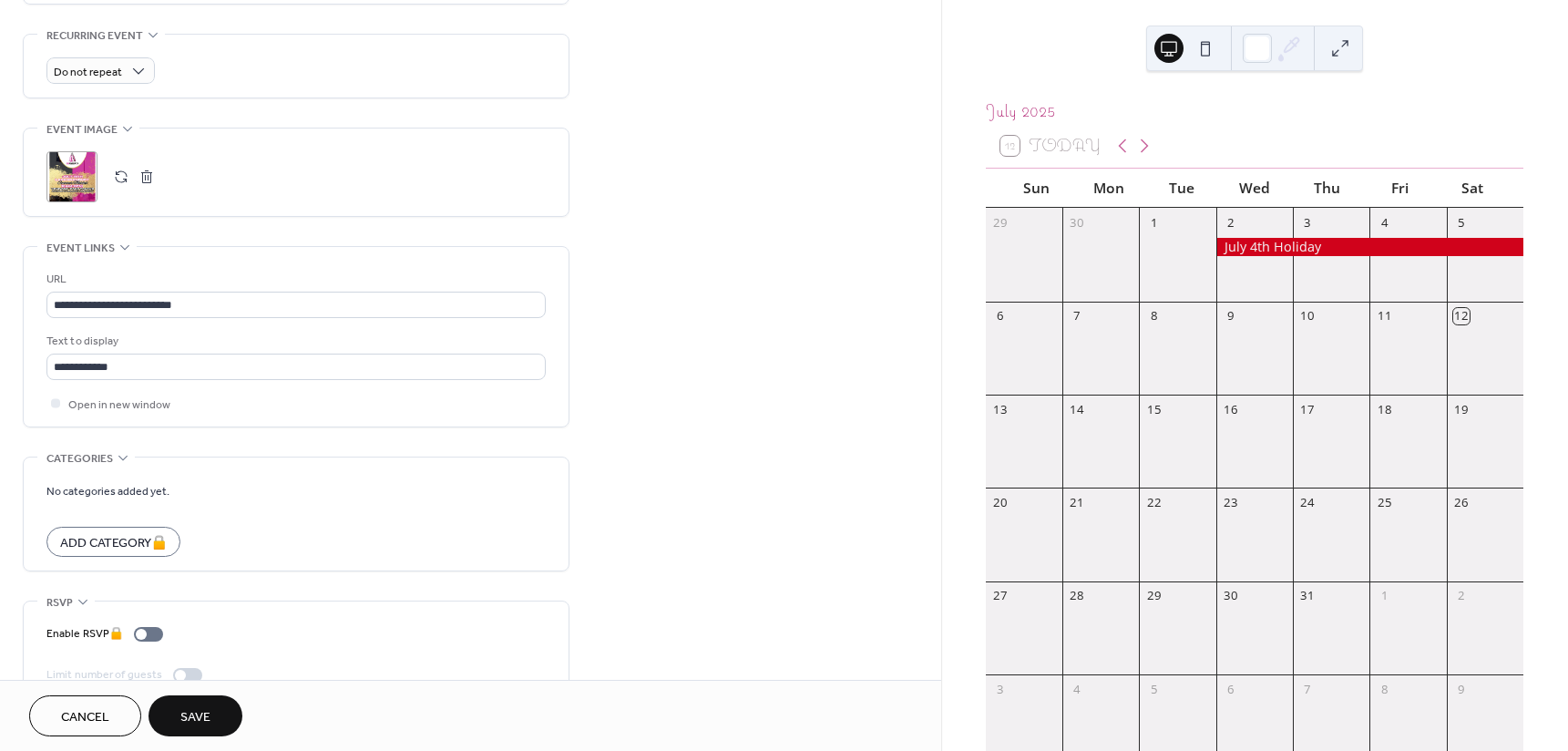 scroll, scrollTop: 810, scrollLeft: 0, axis: vertical 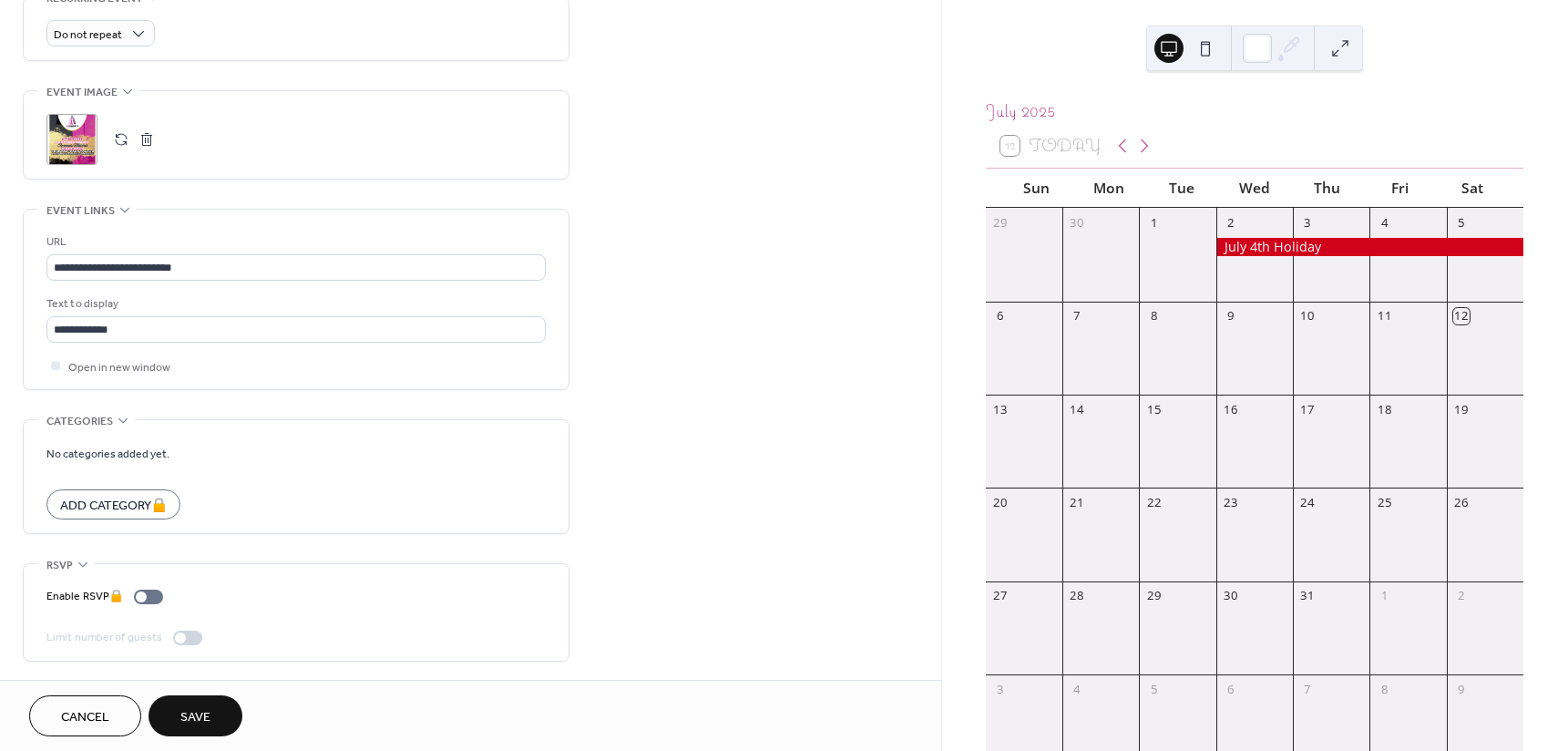 click on "Save" at bounding box center (195, 717) 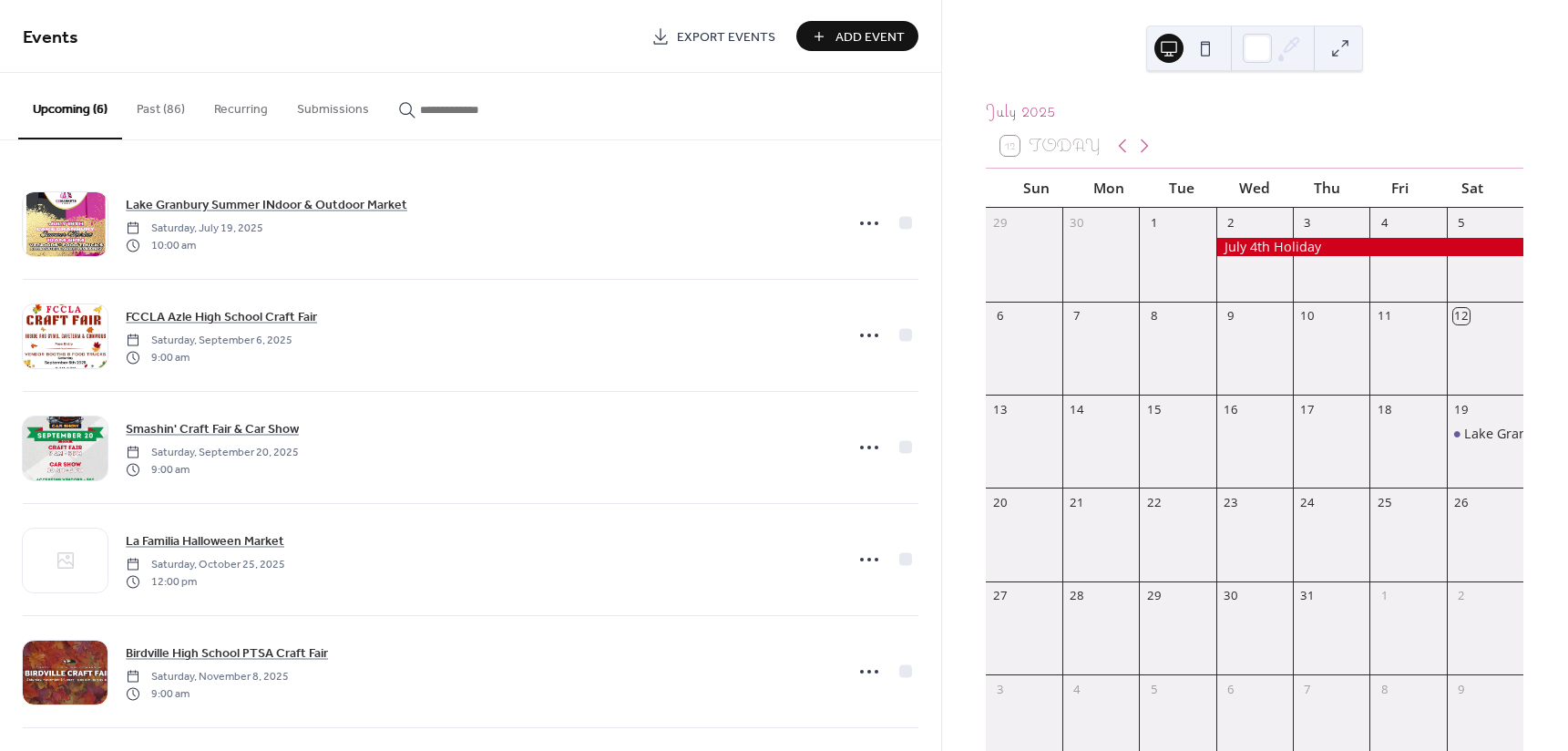 click on "Add Event" at bounding box center (870, 37) 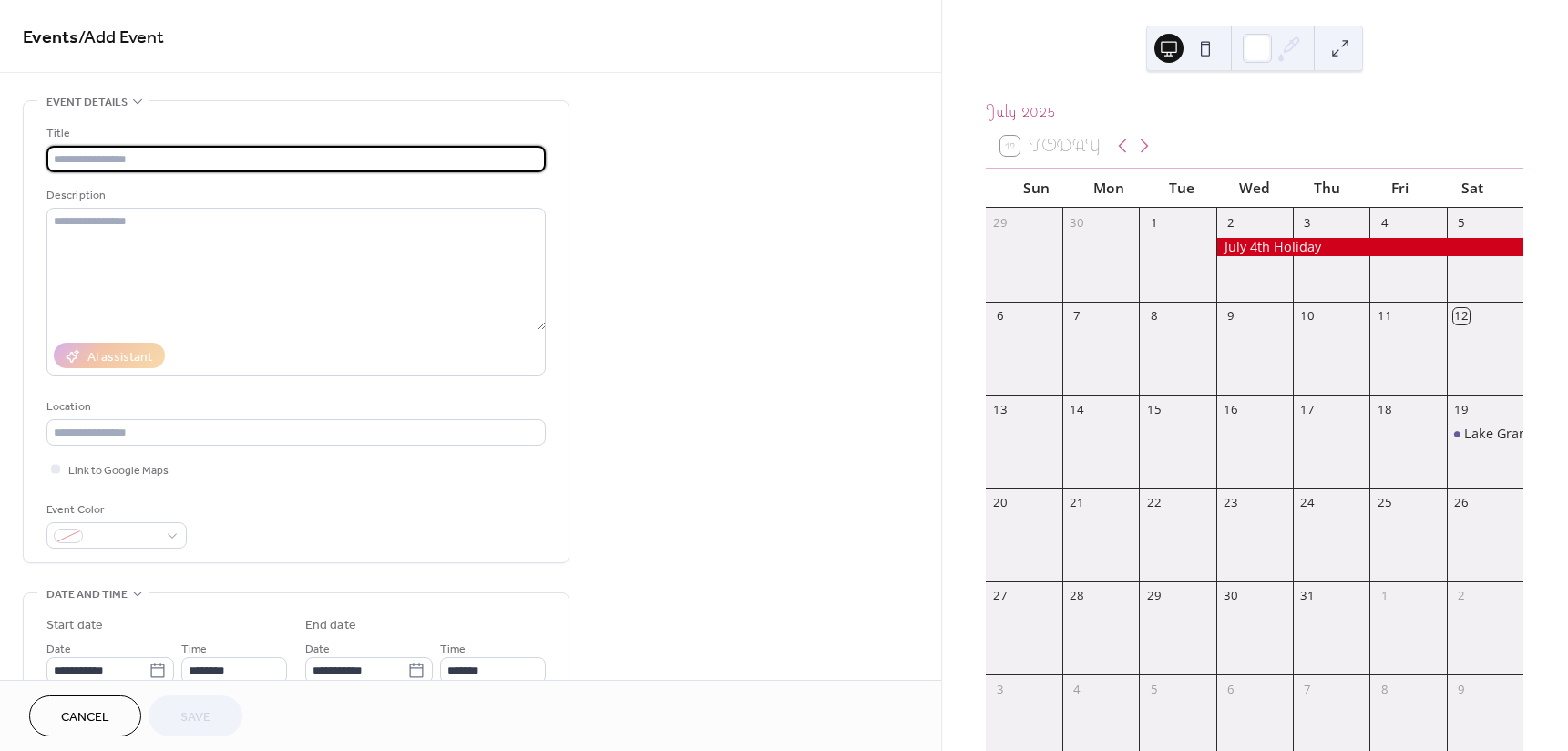 click at bounding box center (296, 159) 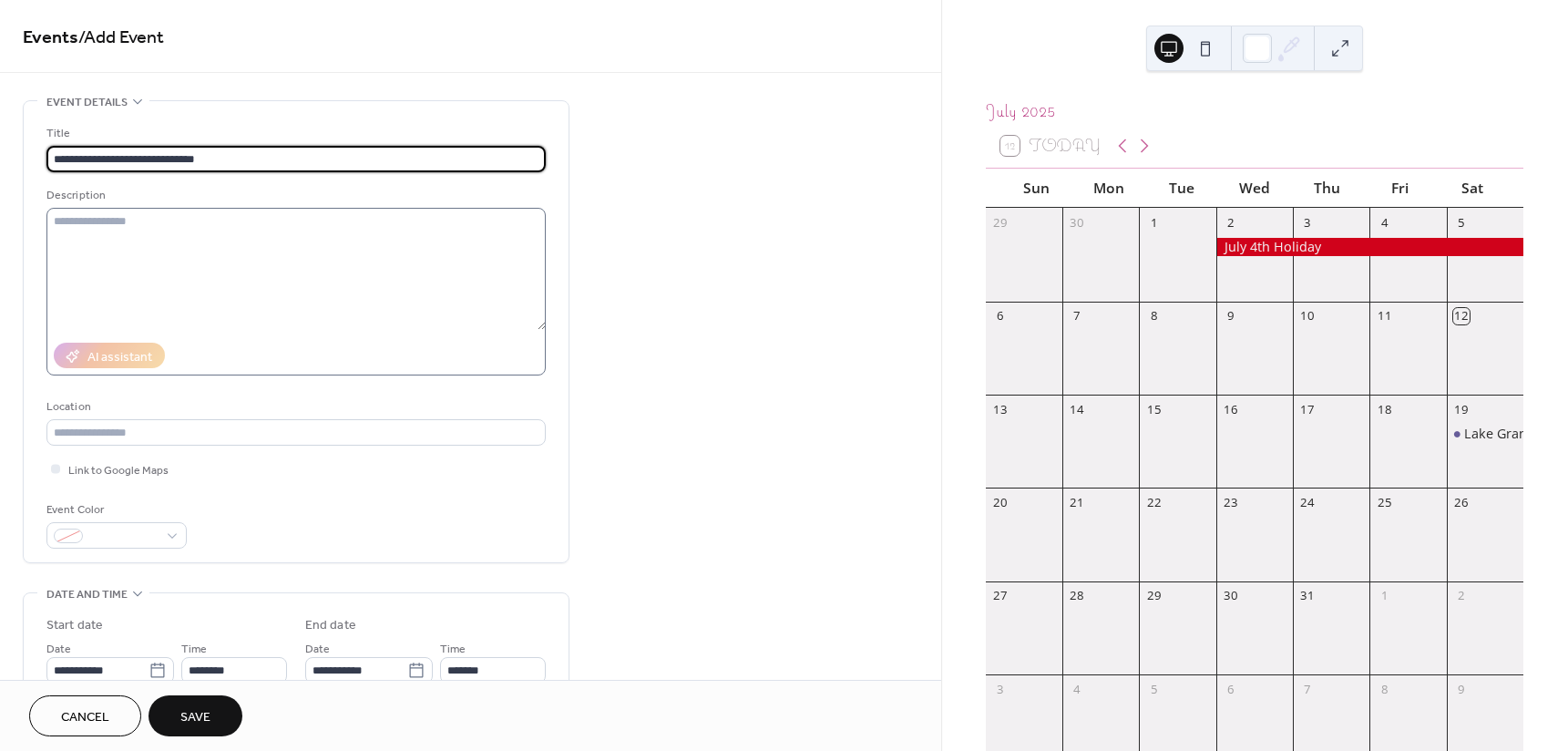 type on "**********" 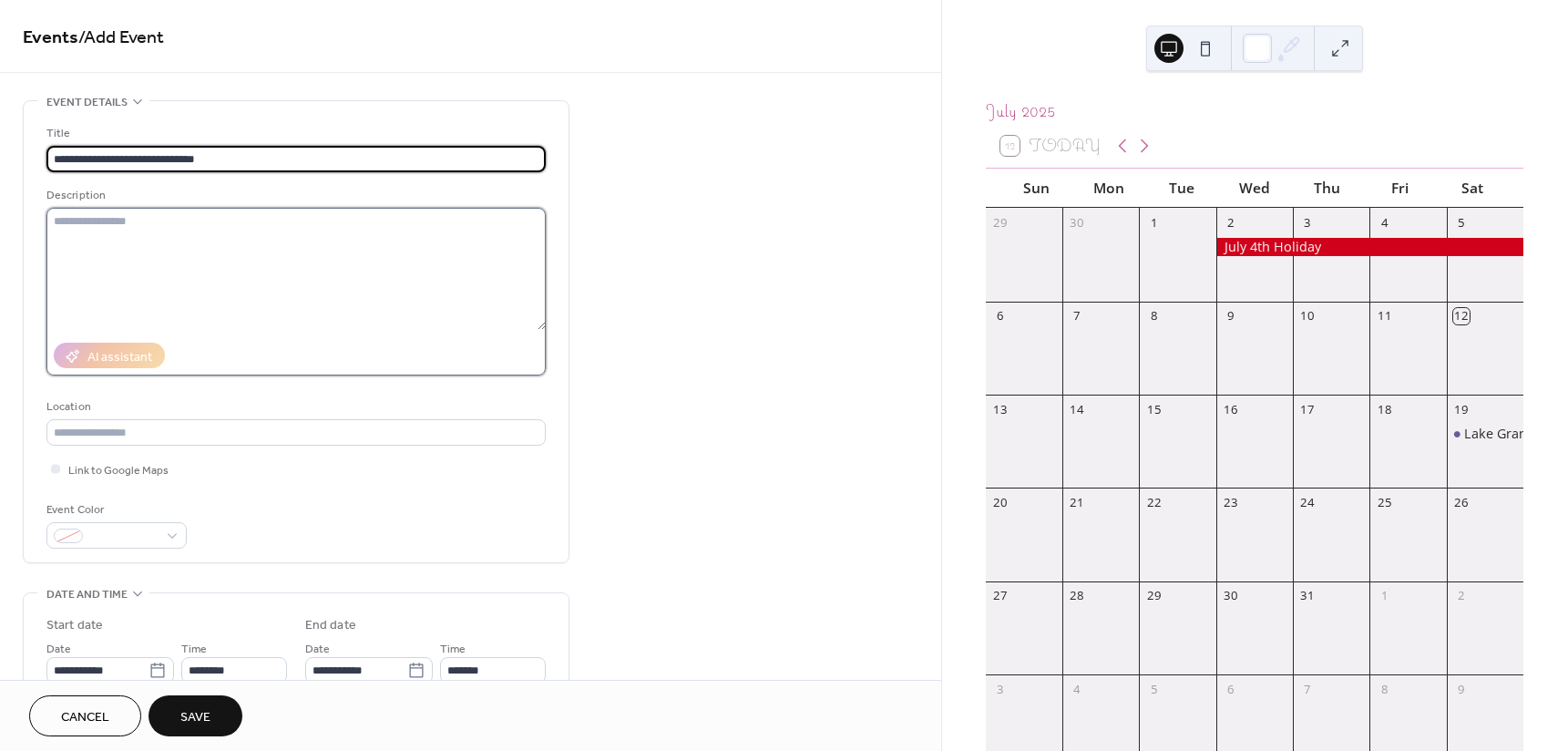 click at bounding box center (296, 269) 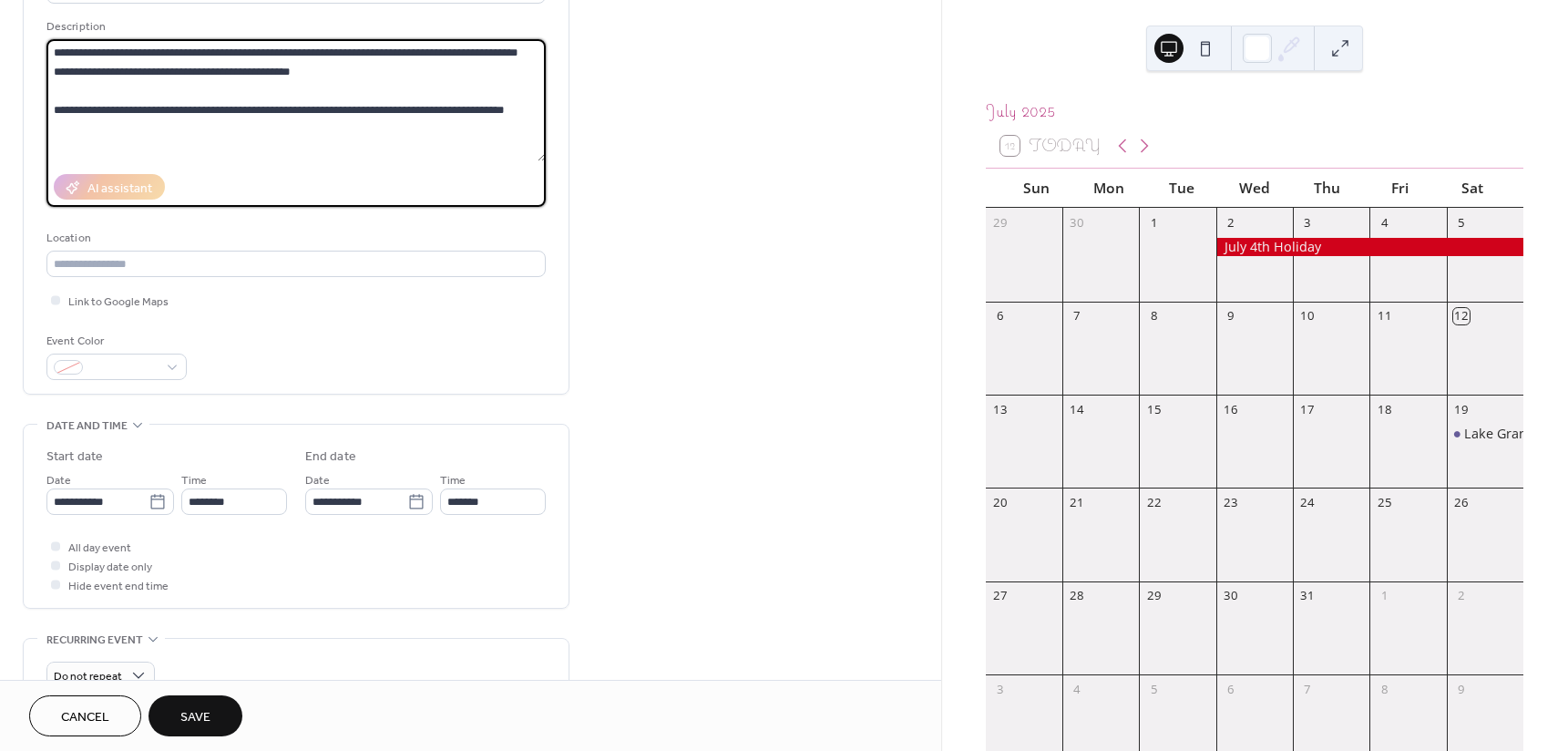 scroll, scrollTop: 182, scrollLeft: 0, axis: vertical 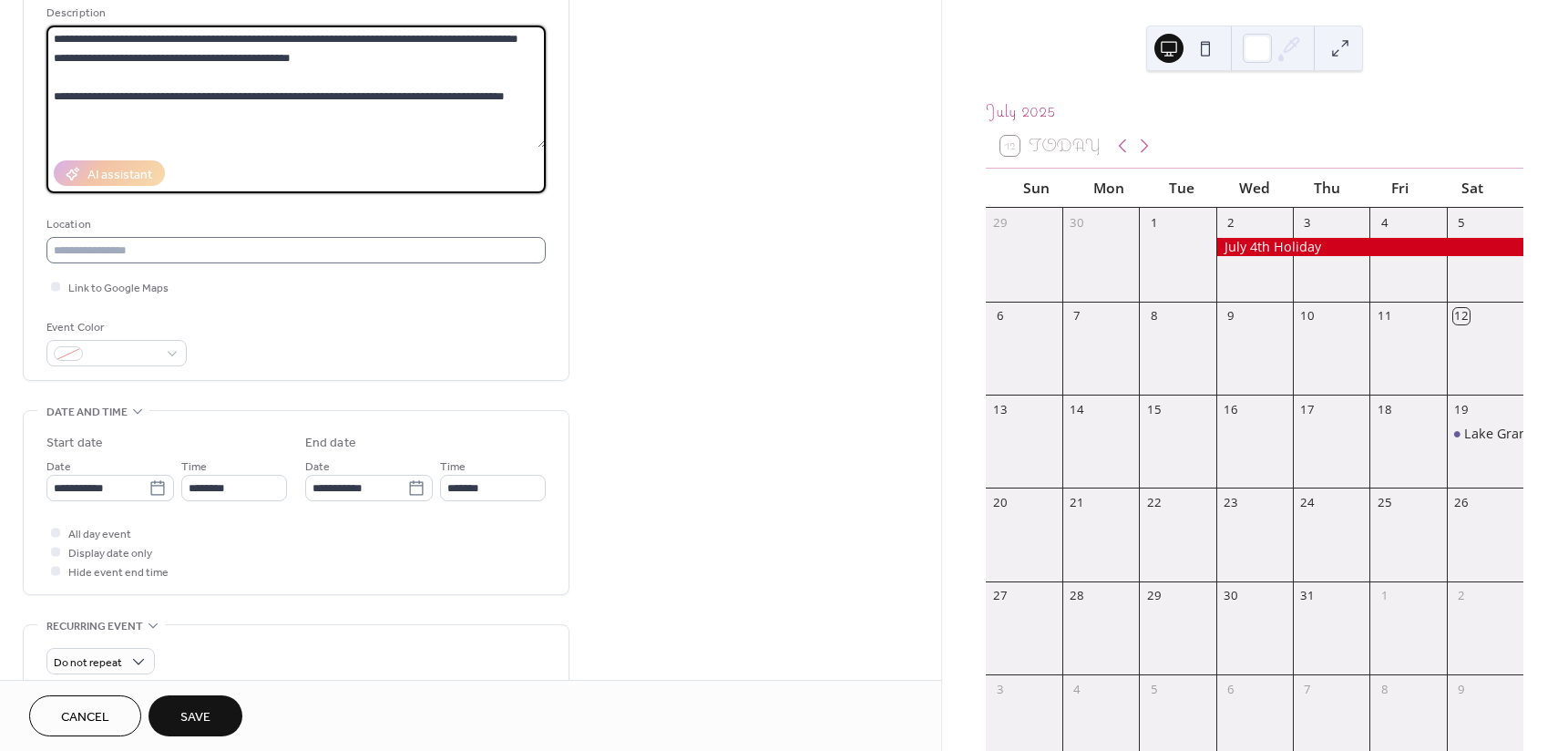 type on "**********" 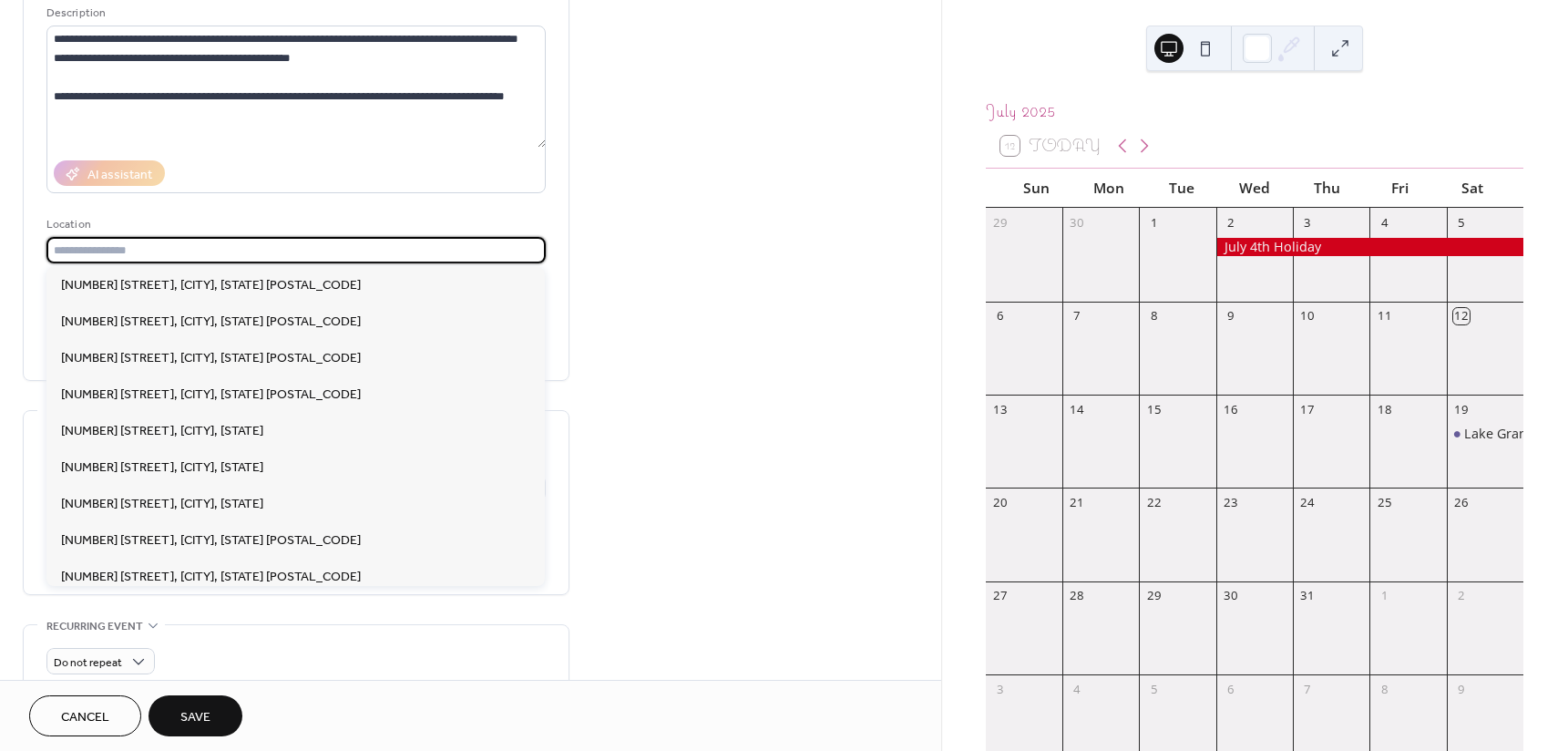 click at bounding box center [296, 250] 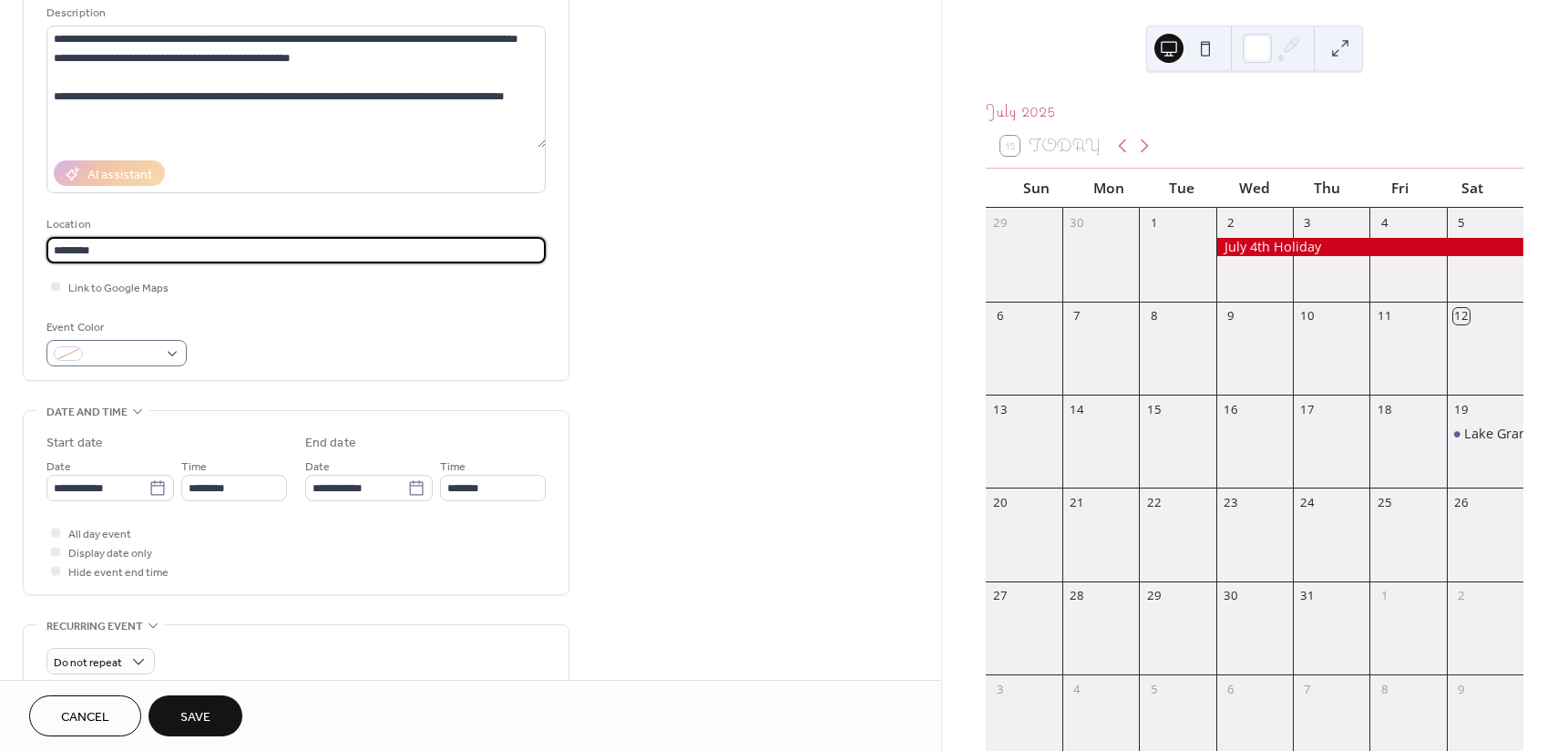 type on "********" 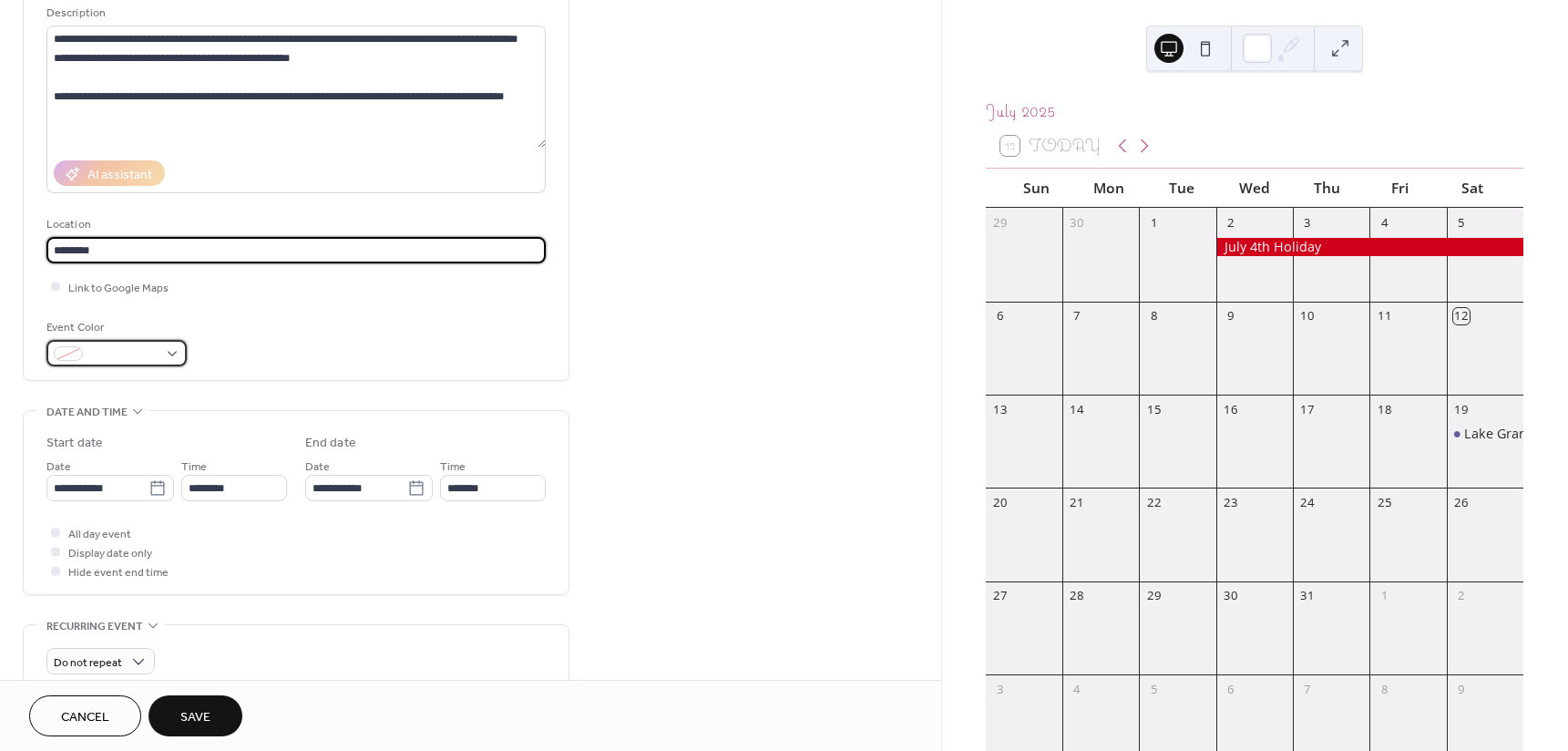 click at bounding box center [124, 355] 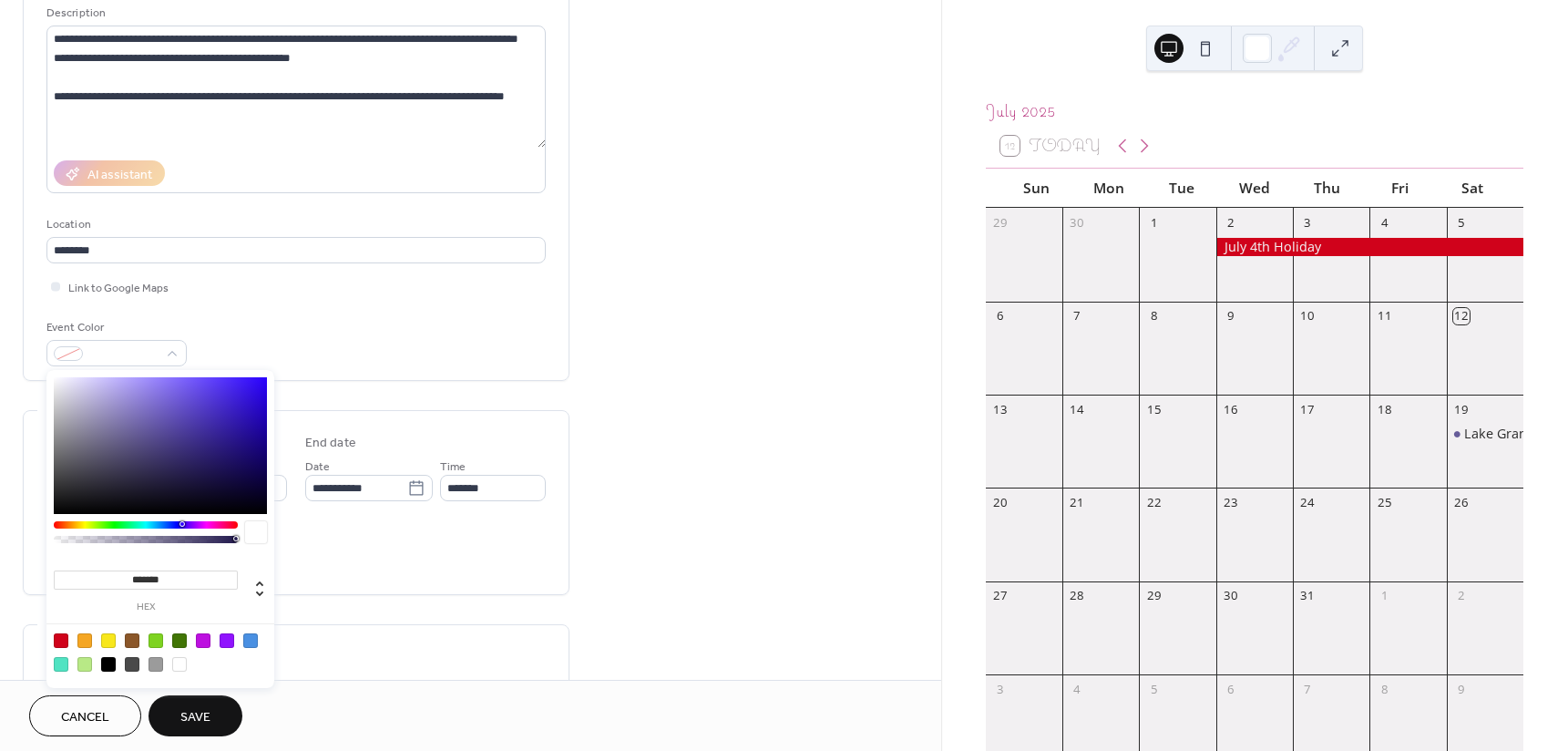 type on "*******" 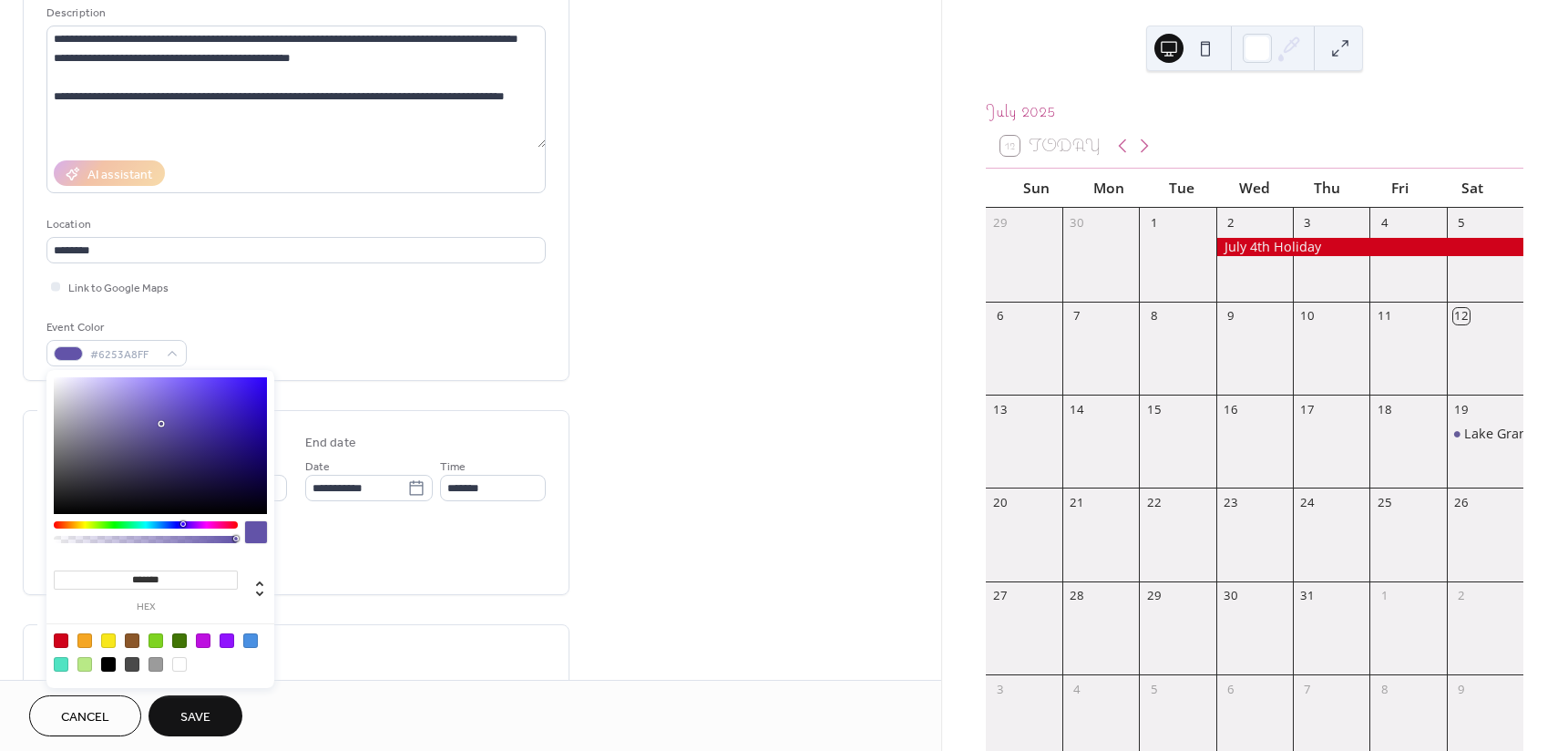 click at bounding box center (160, 446) 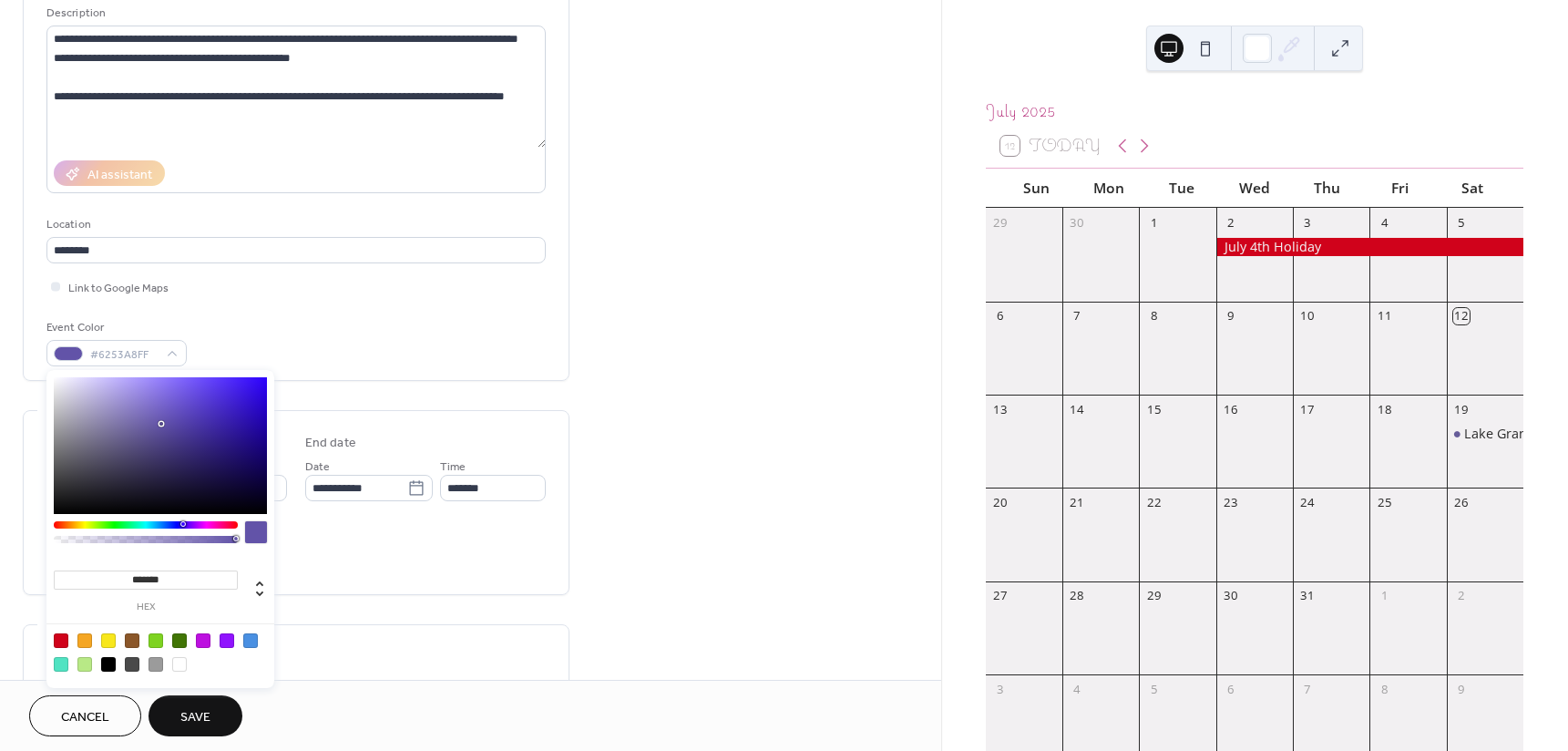 click at bounding box center [256, 532] 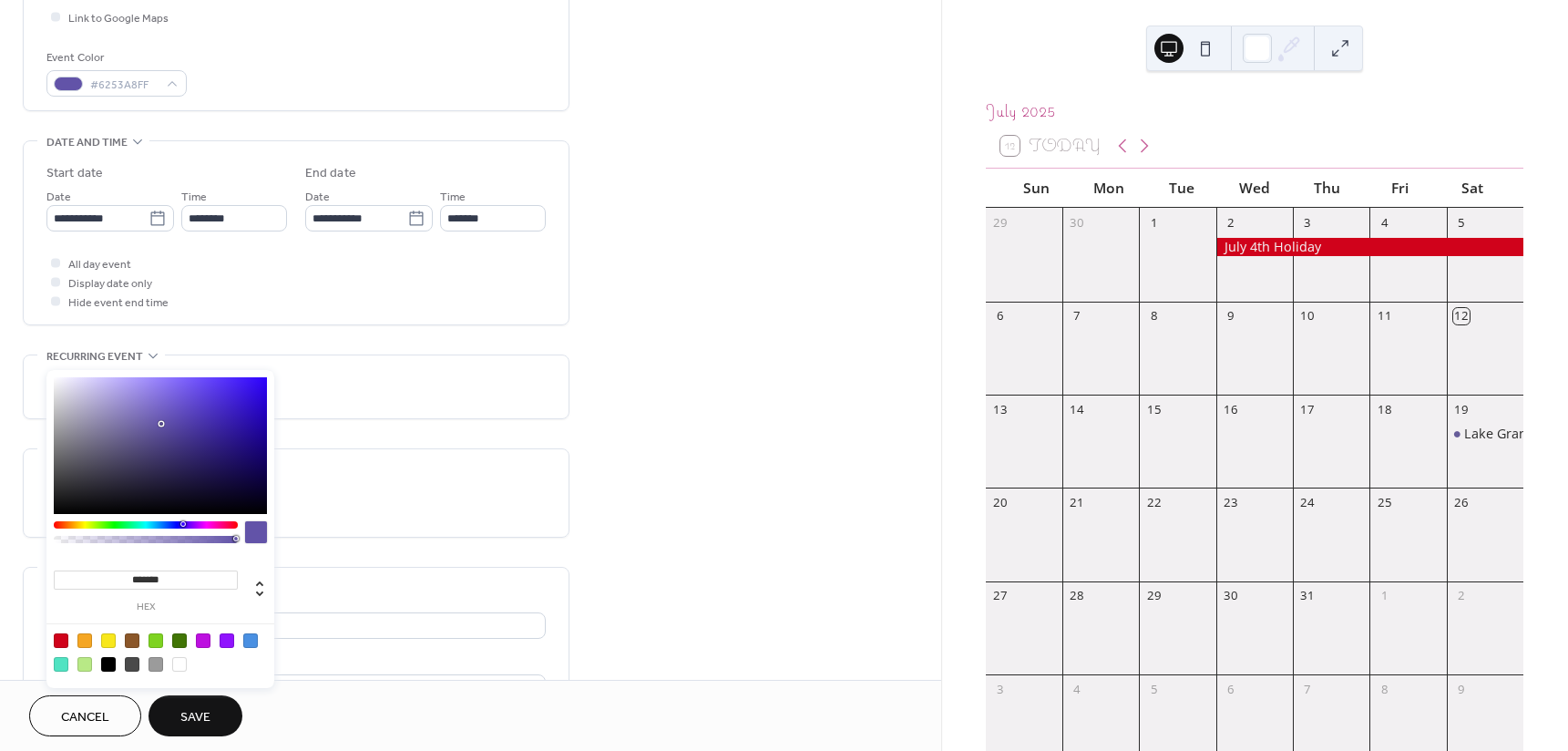 scroll, scrollTop: 456, scrollLeft: 0, axis: vertical 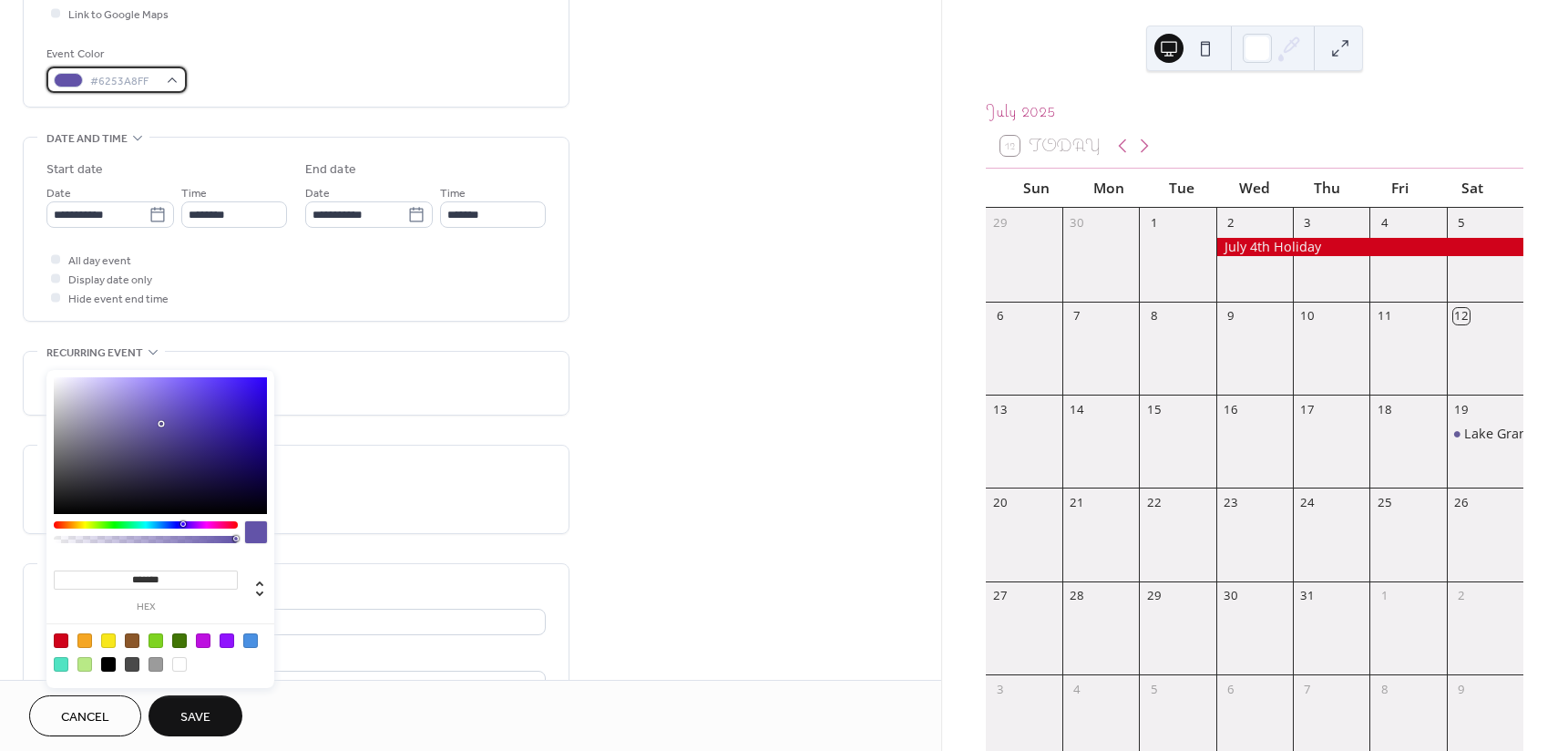 click at bounding box center (68, 80) 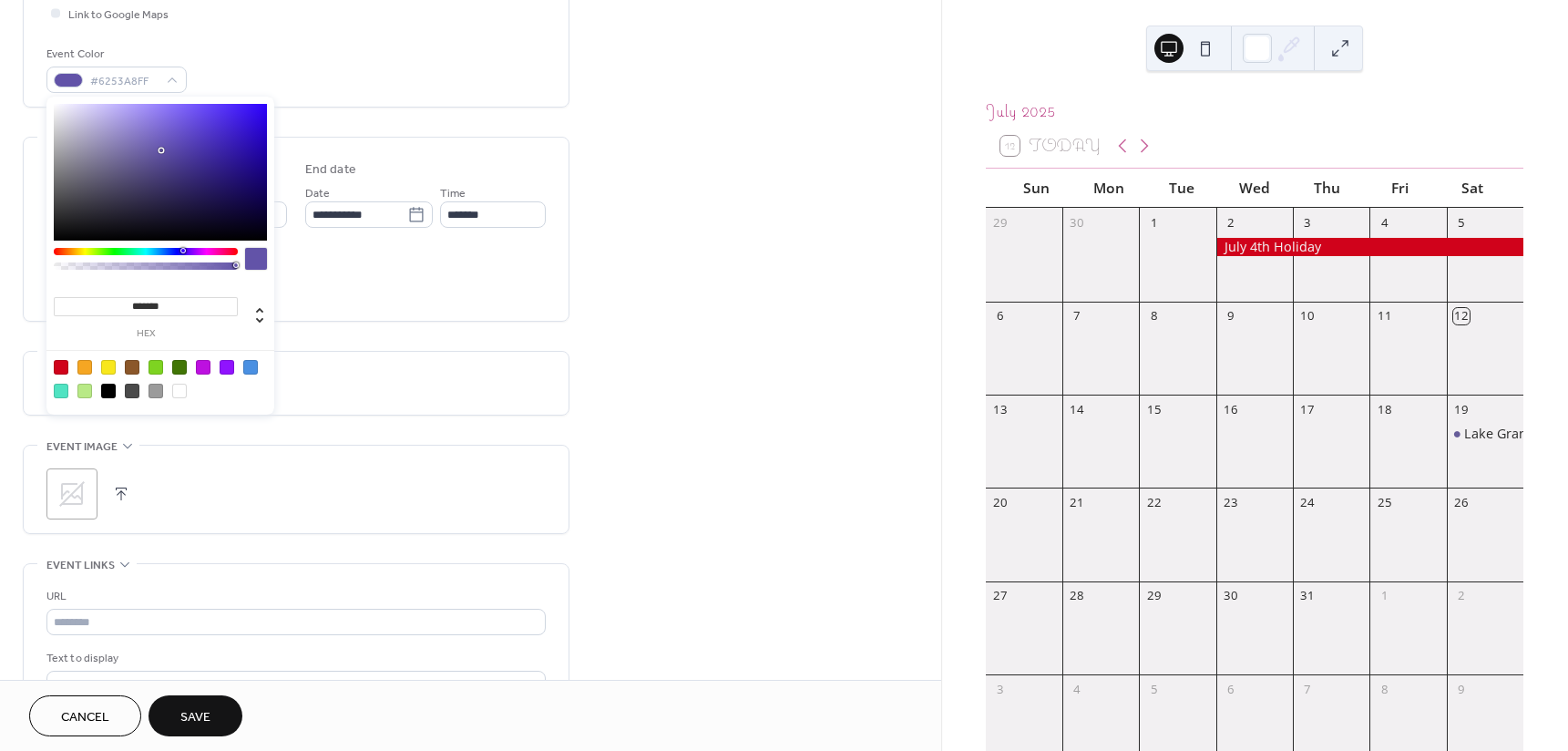 click on "All day event Display date only Hide event end time" at bounding box center (296, 278) 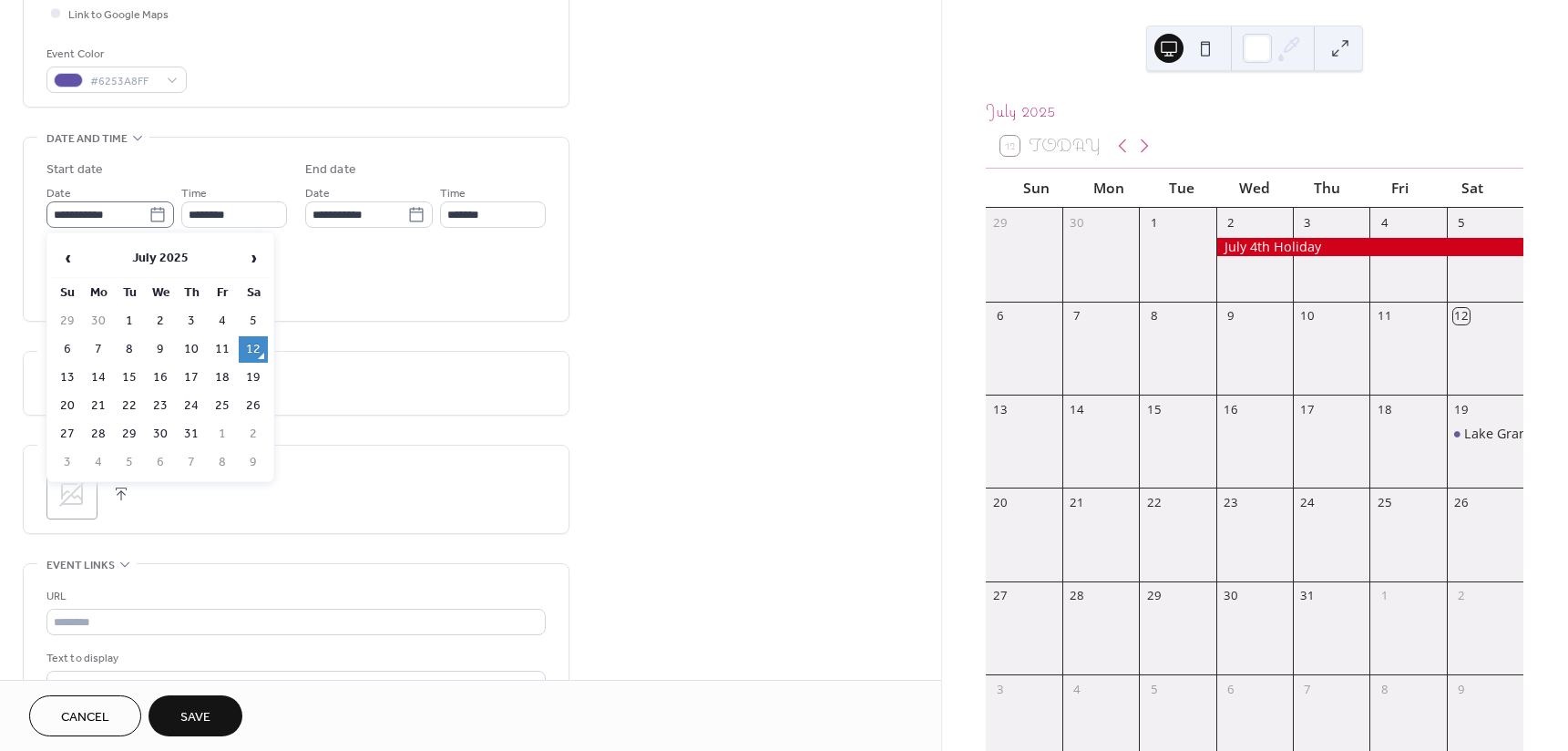 click 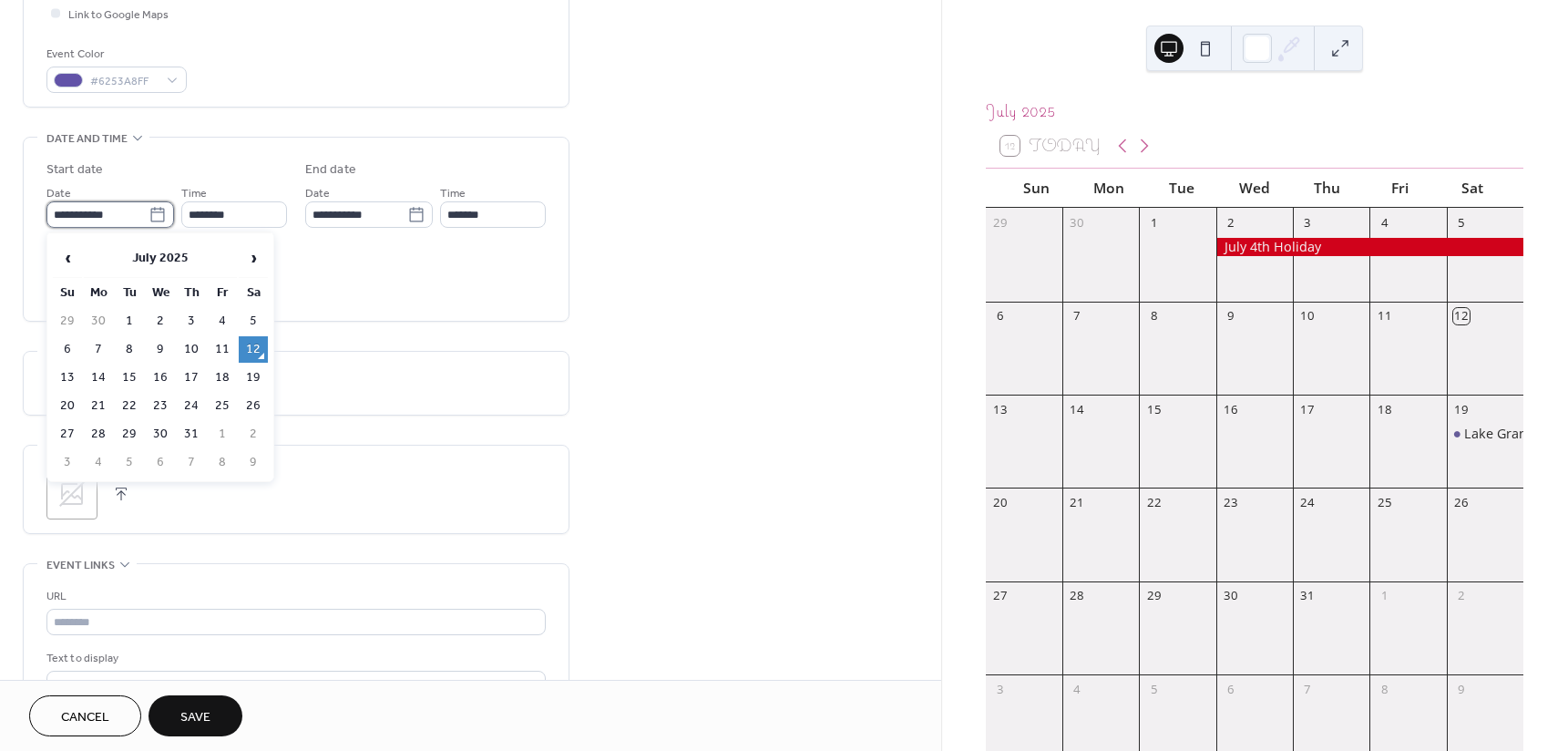 click on "**********" at bounding box center [97, 214] 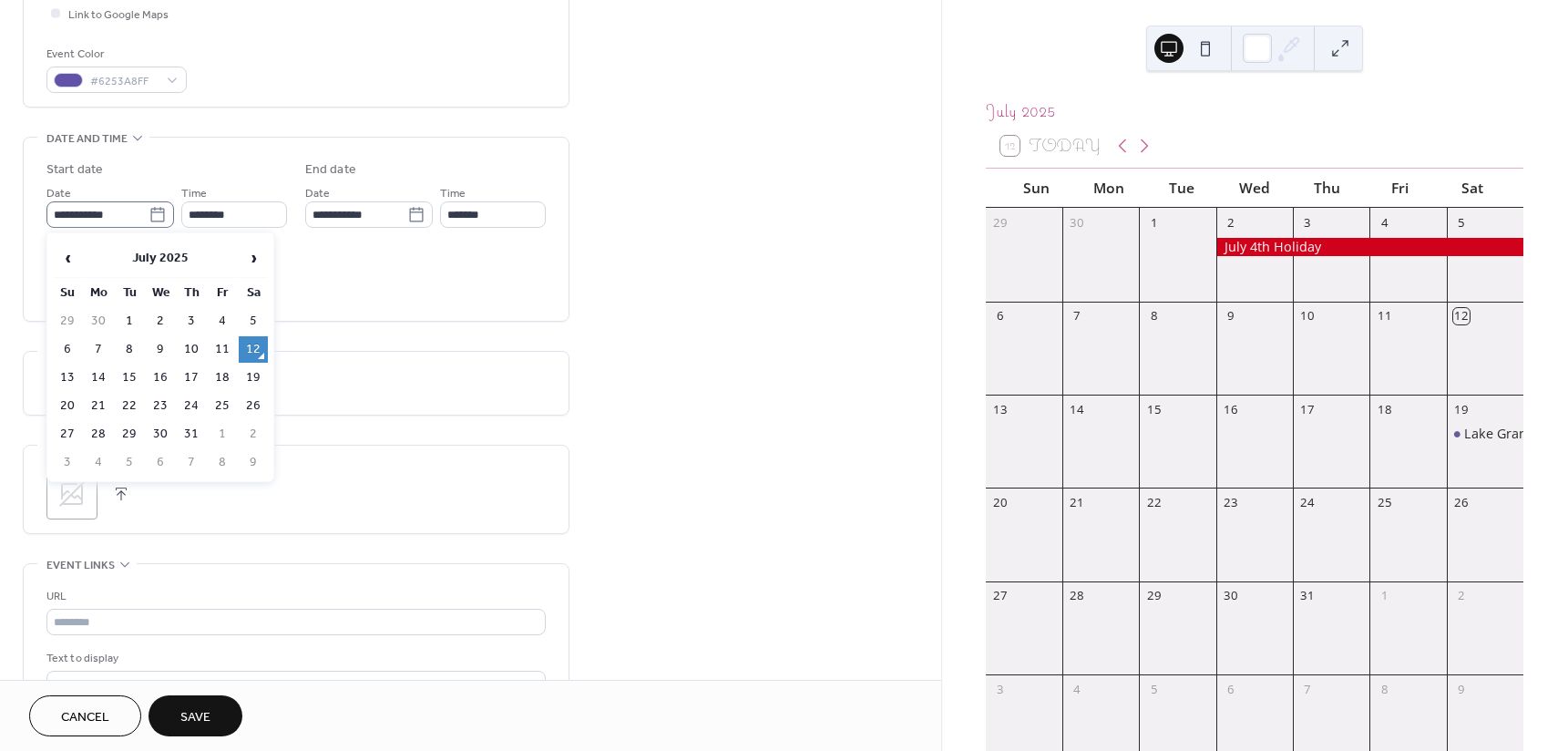click 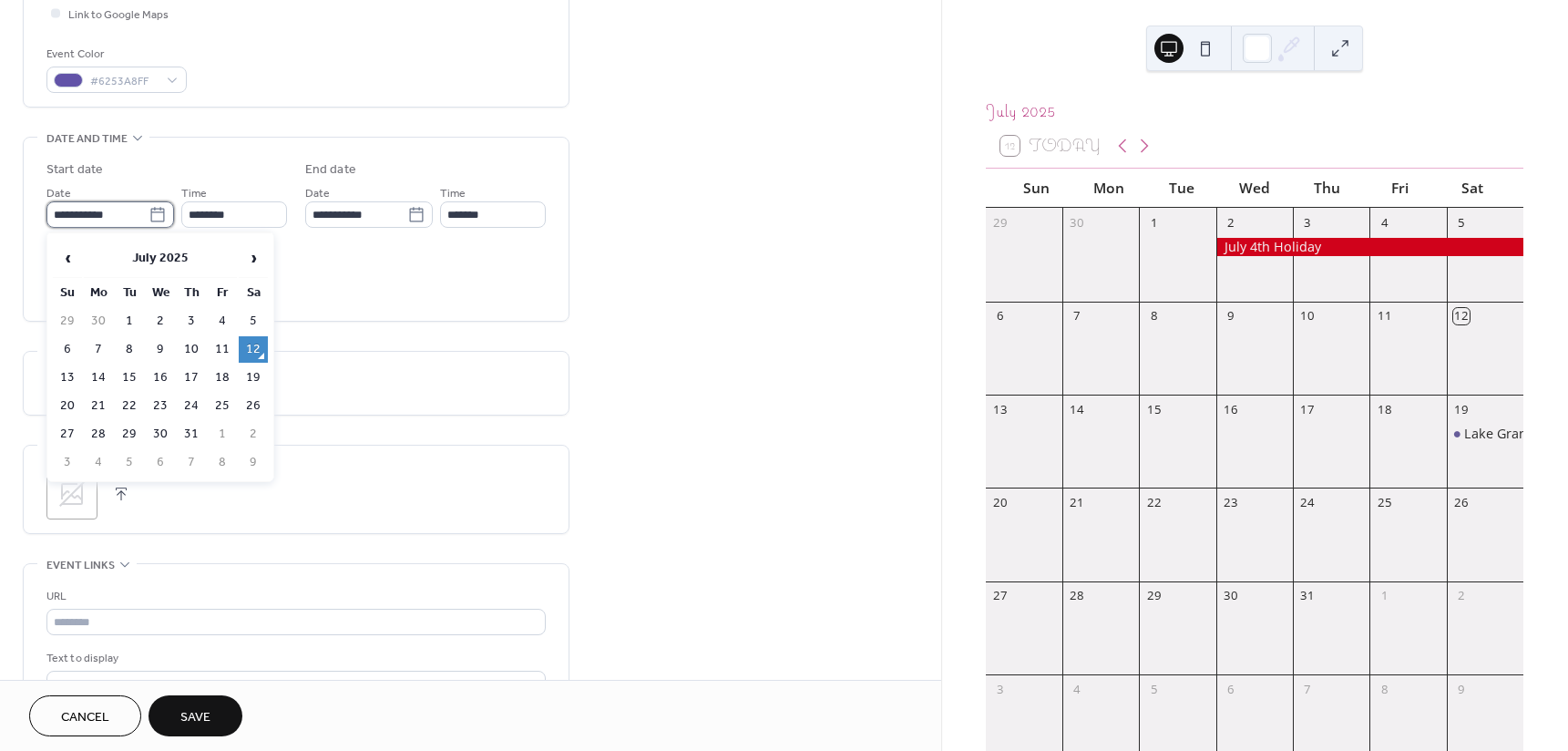 click on "**********" at bounding box center (97, 214) 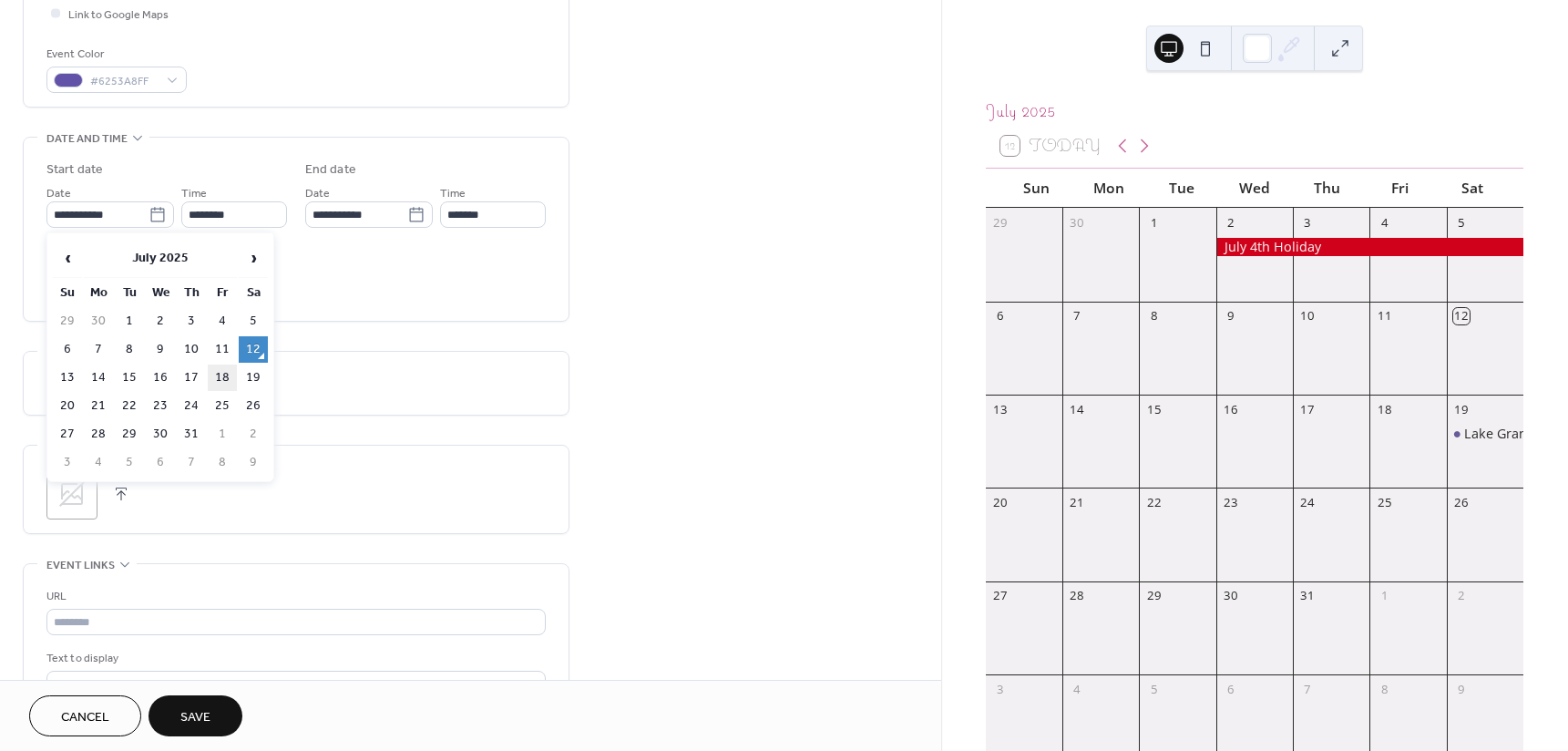 click on "18" at bounding box center (222, 377) 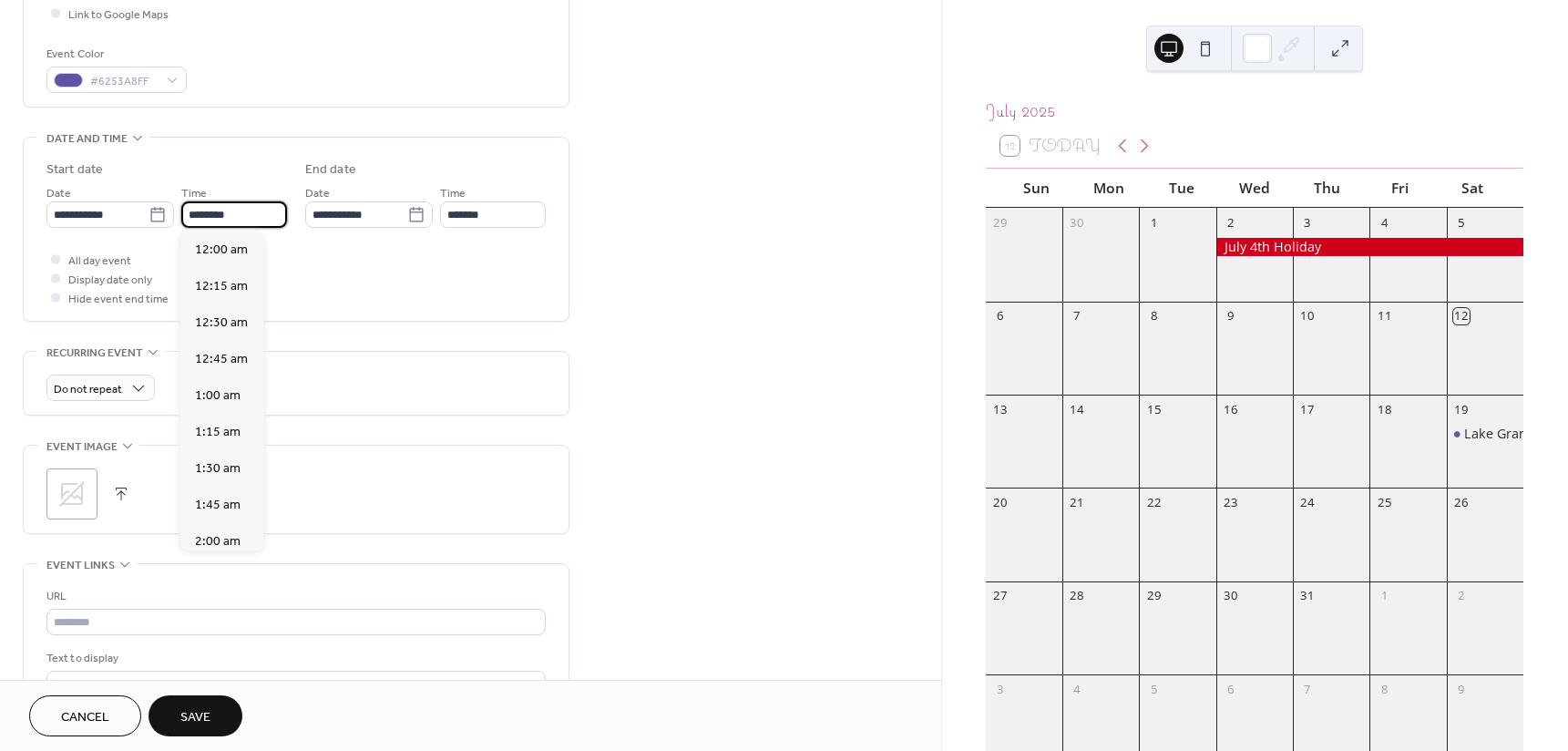 click on "********" at bounding box center [234, 214] 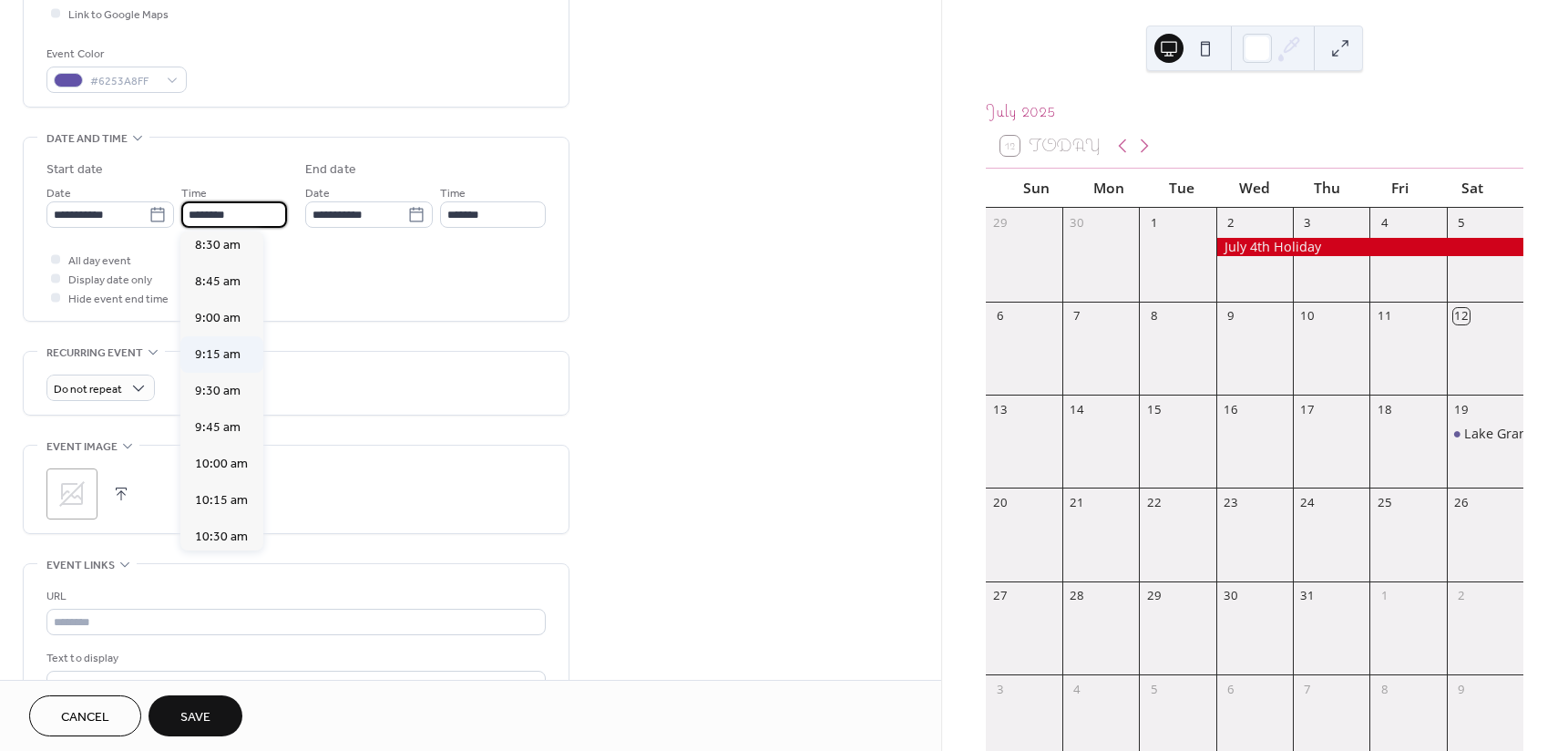 scroll, scrollTop: 1156, scrollLeft: 0, axis: vertical 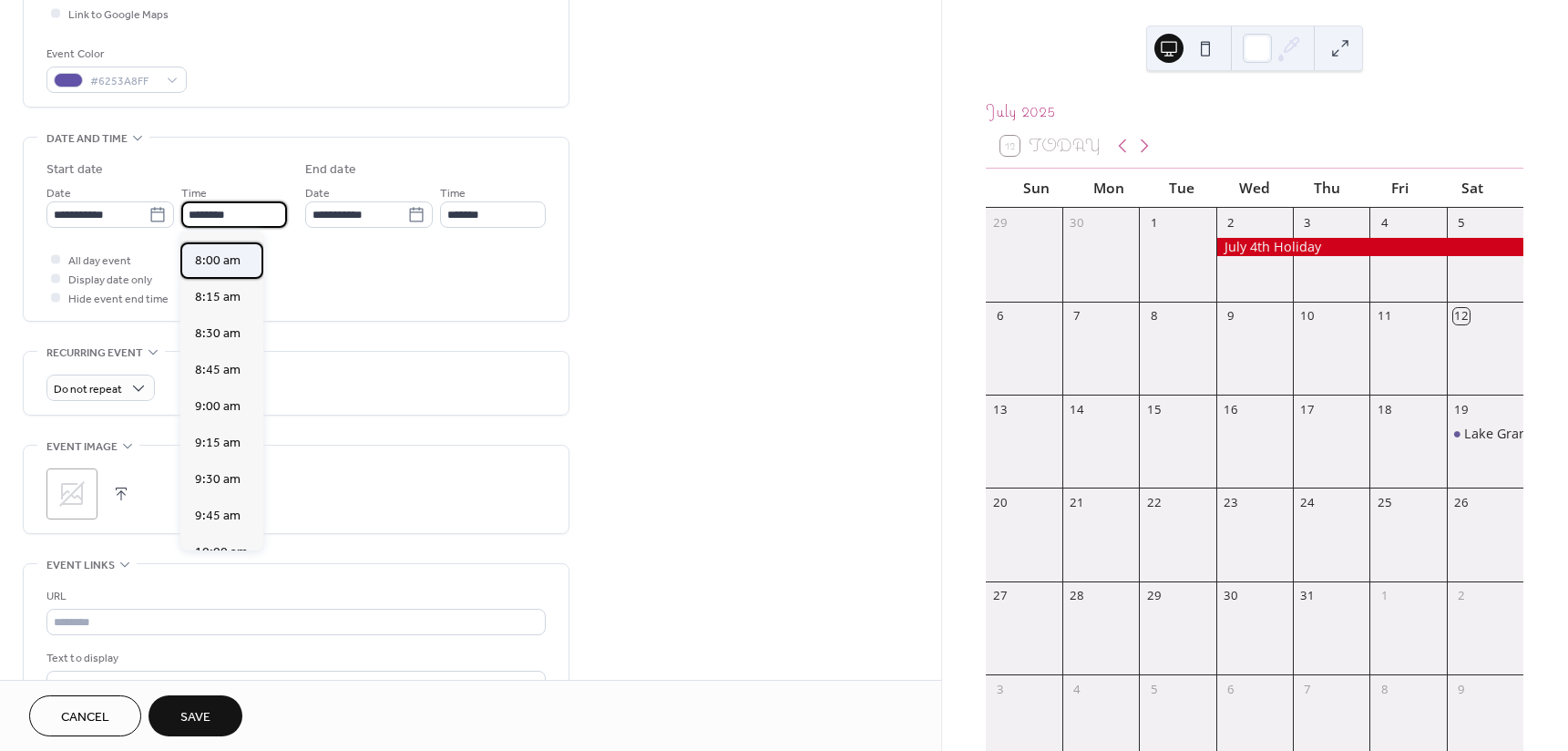 click on "8:00 am" at bounding box center [218, 261] 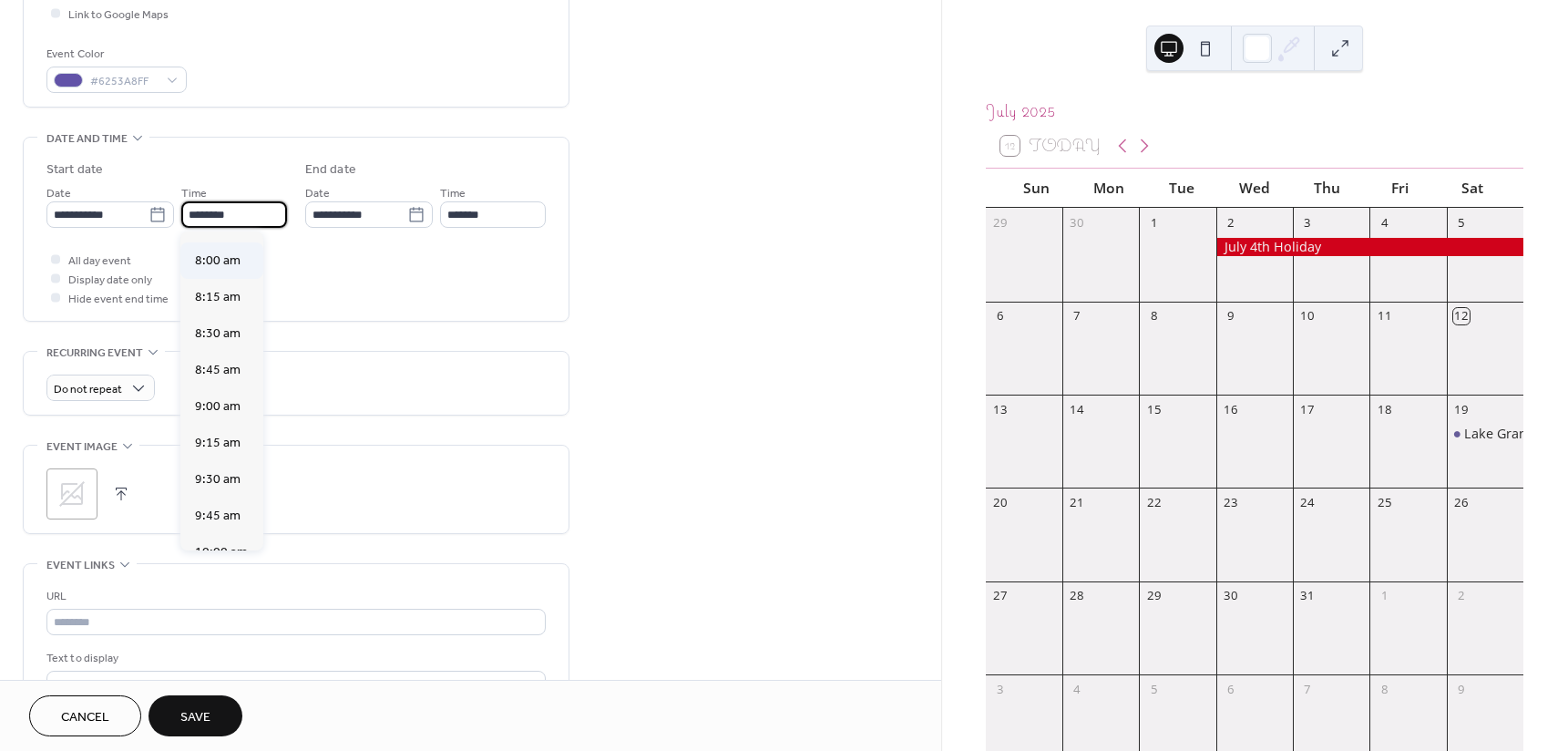 type on "*******" 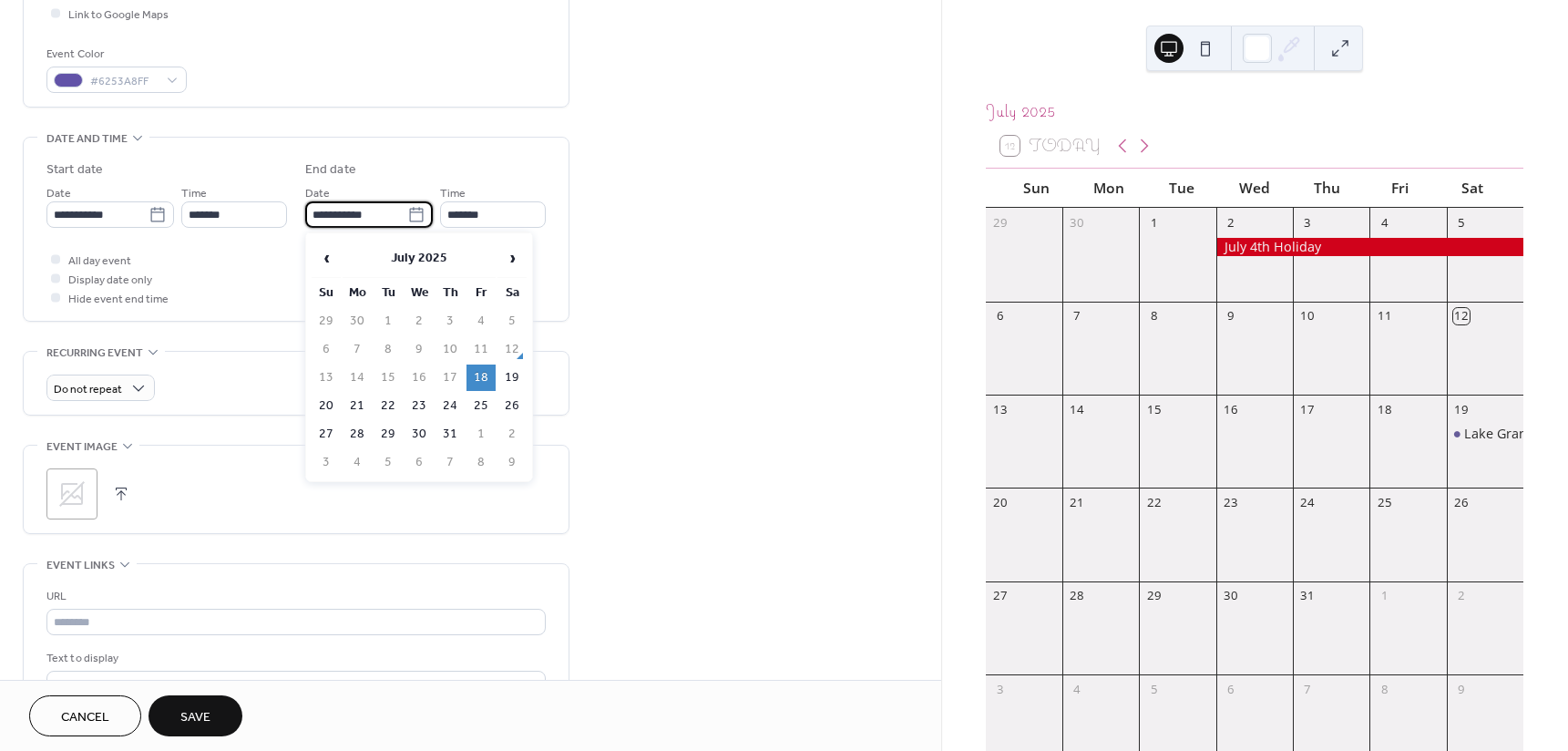click on "**********" at bounding box center [356, 214] 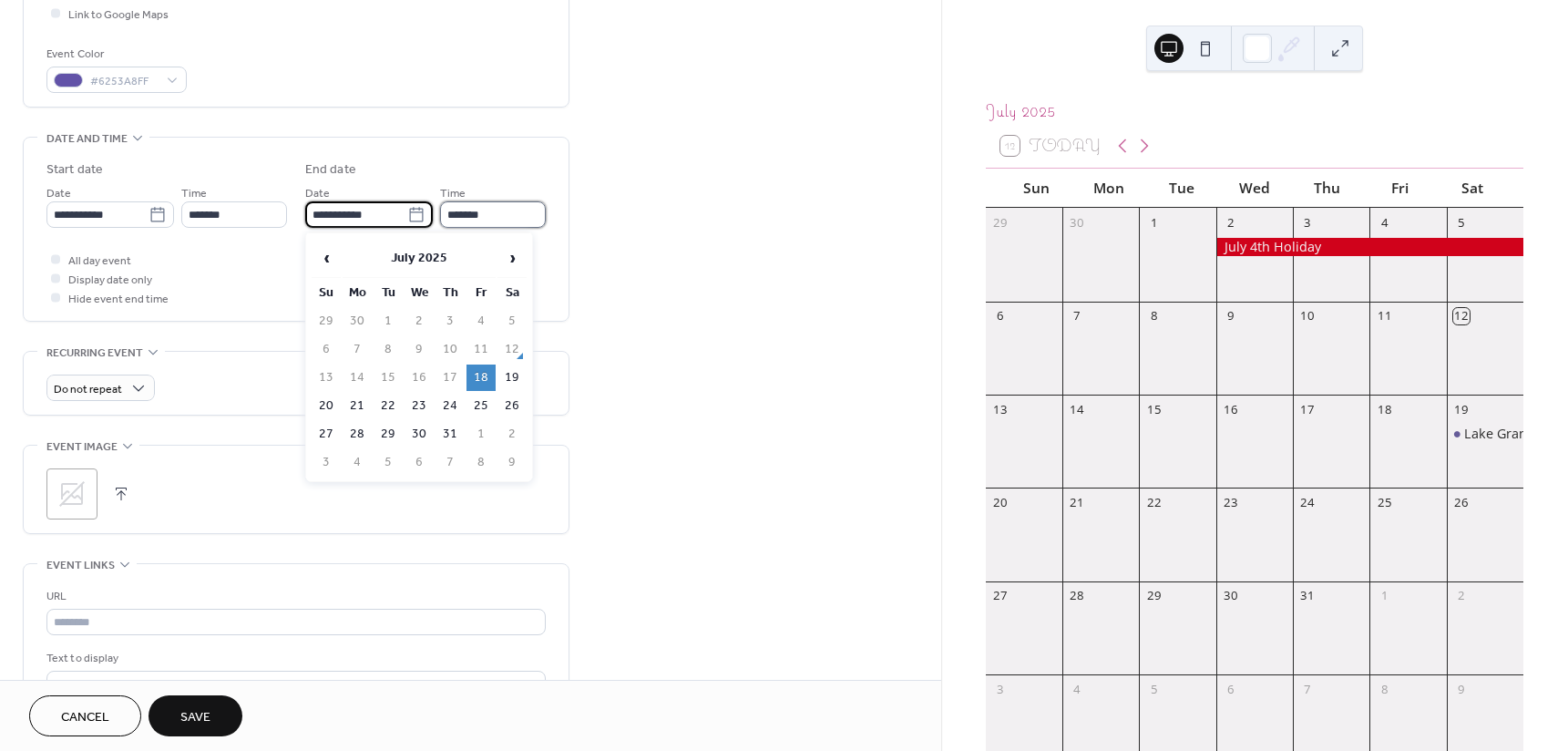 click on "*******" at bounding box center [493, 214] 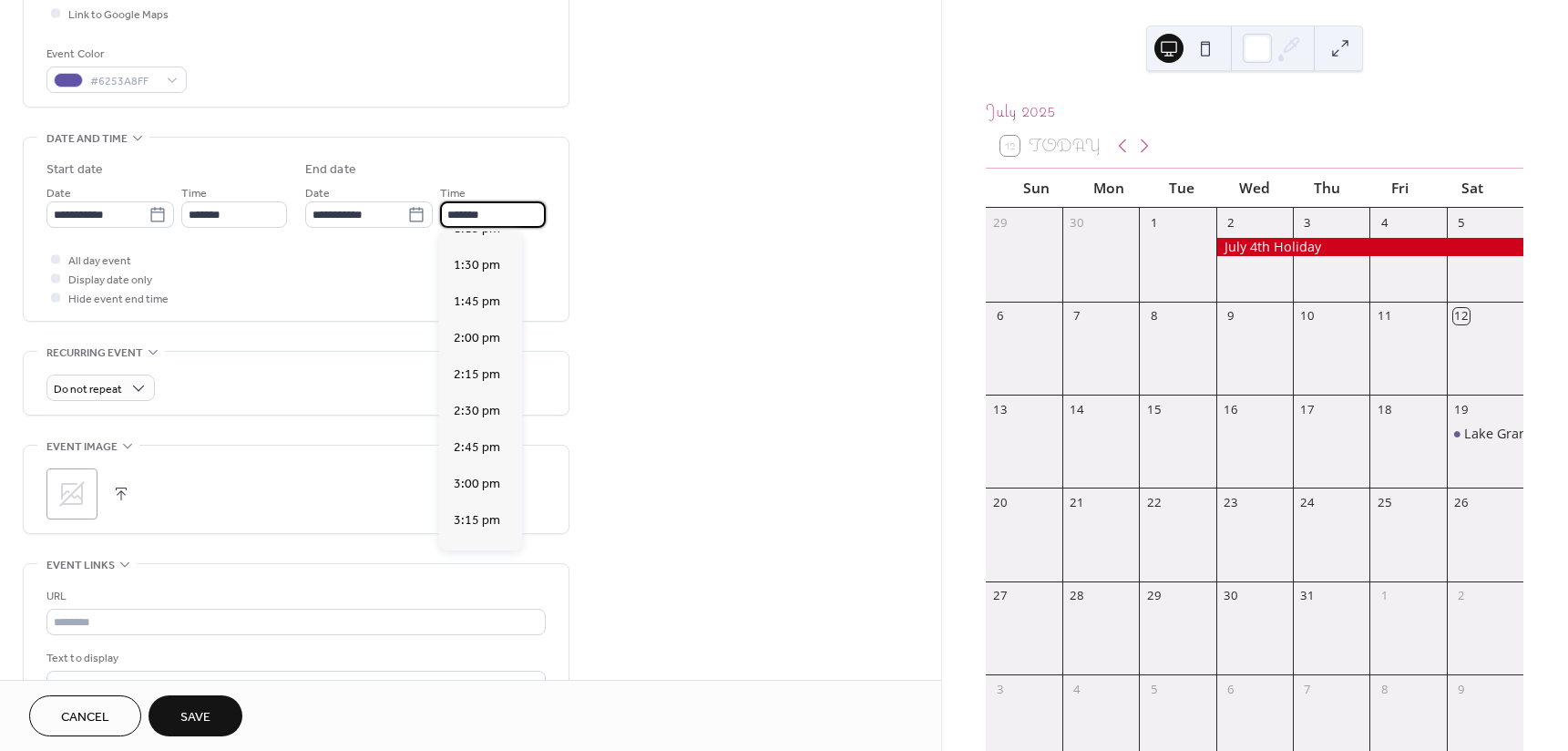 scroll, scrollTop: 820, scrollLeft: 0, axis: vertical 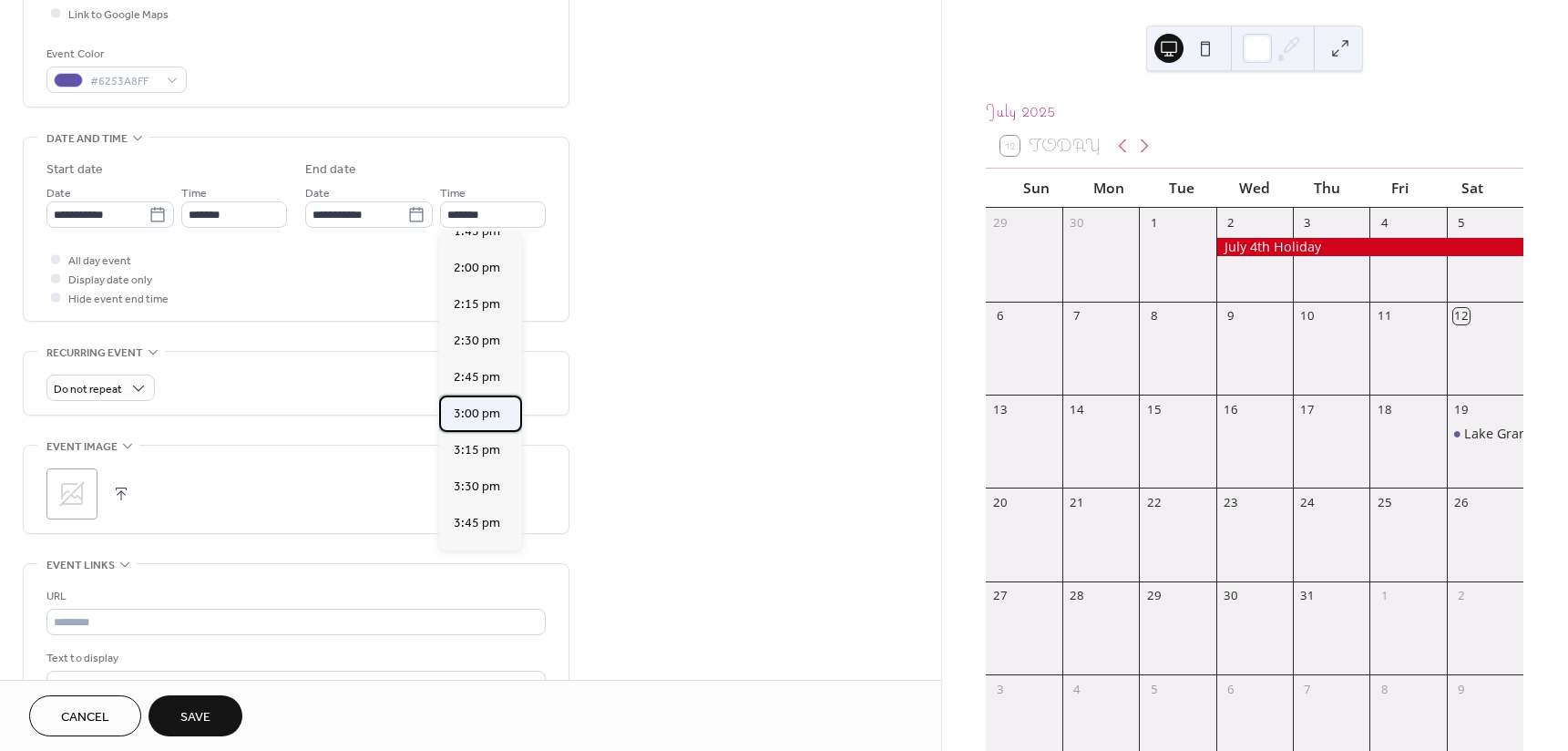 click on "3:00 pm" at bounding box center (477, 414) 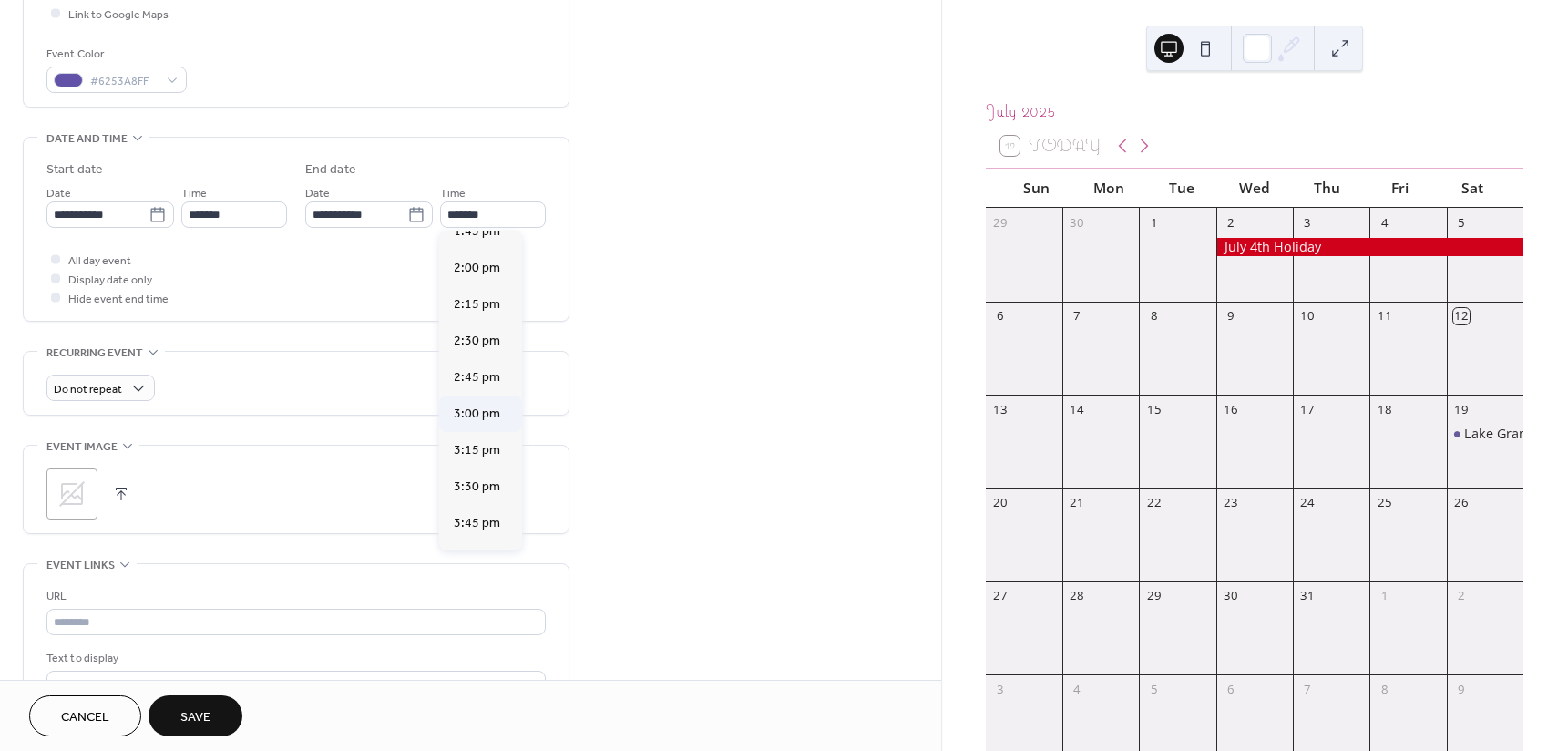 type on "*******" 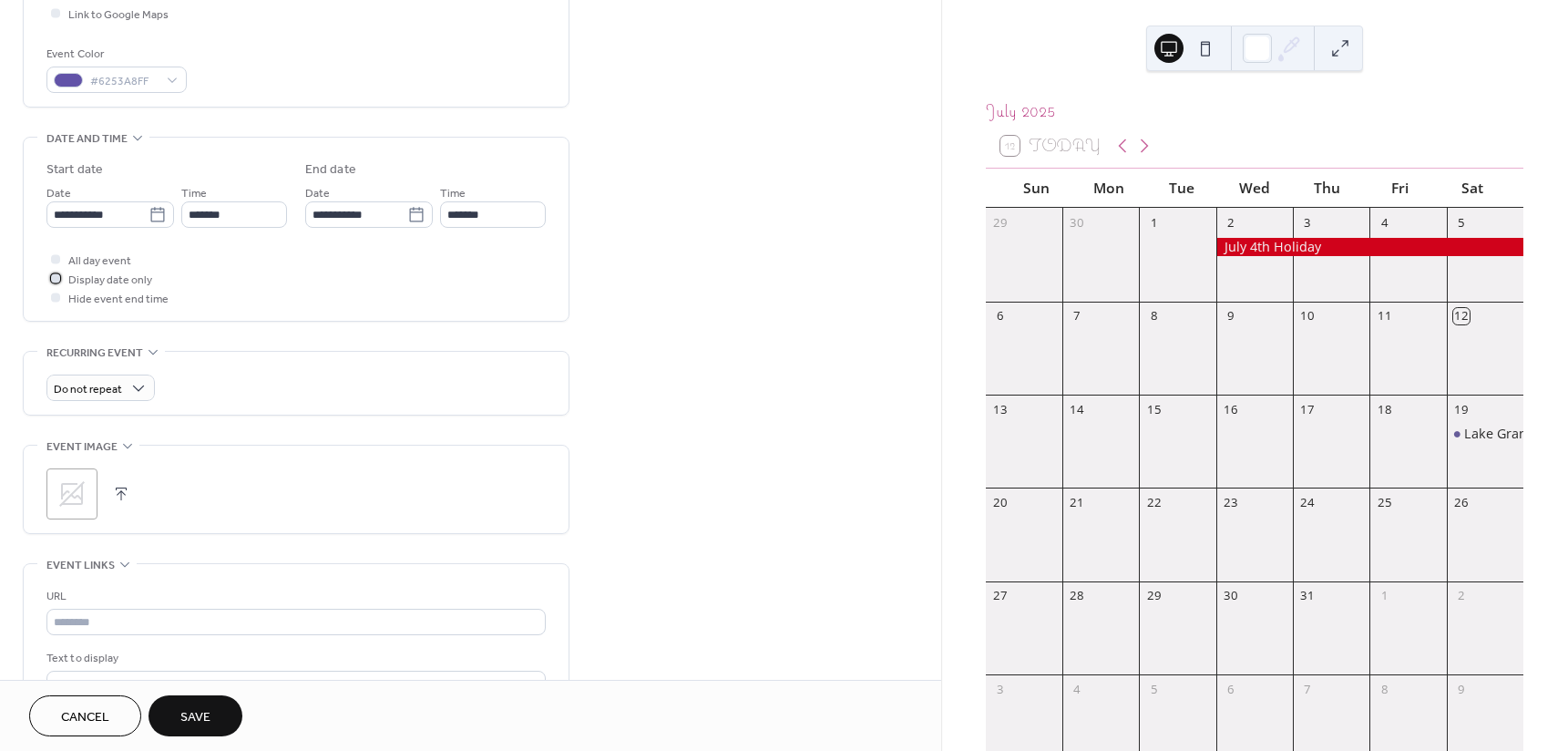 click at bounding box center [56, 278] 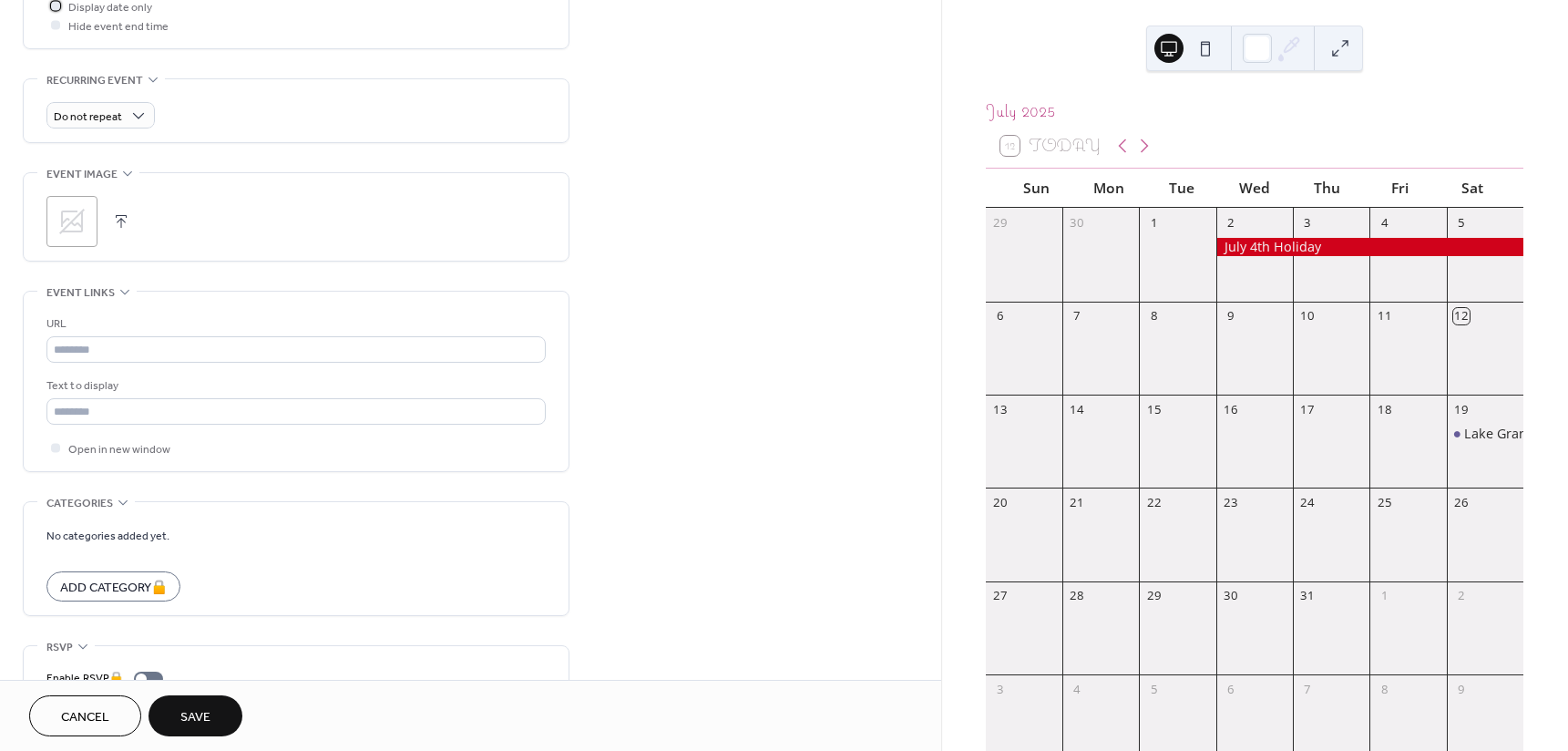 scroll, scrollTop: 729, scrollLeft: 0, axis: vertical 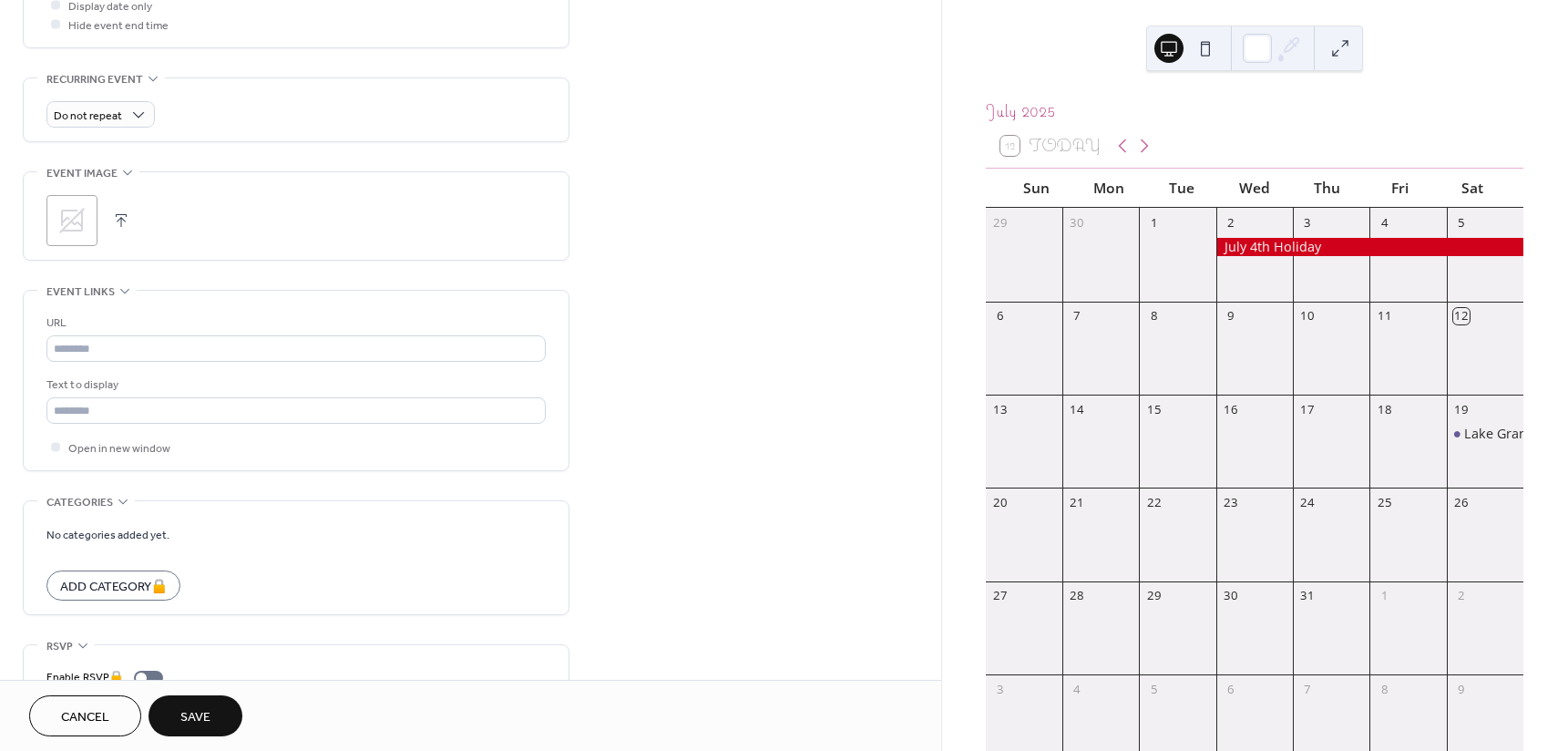 click 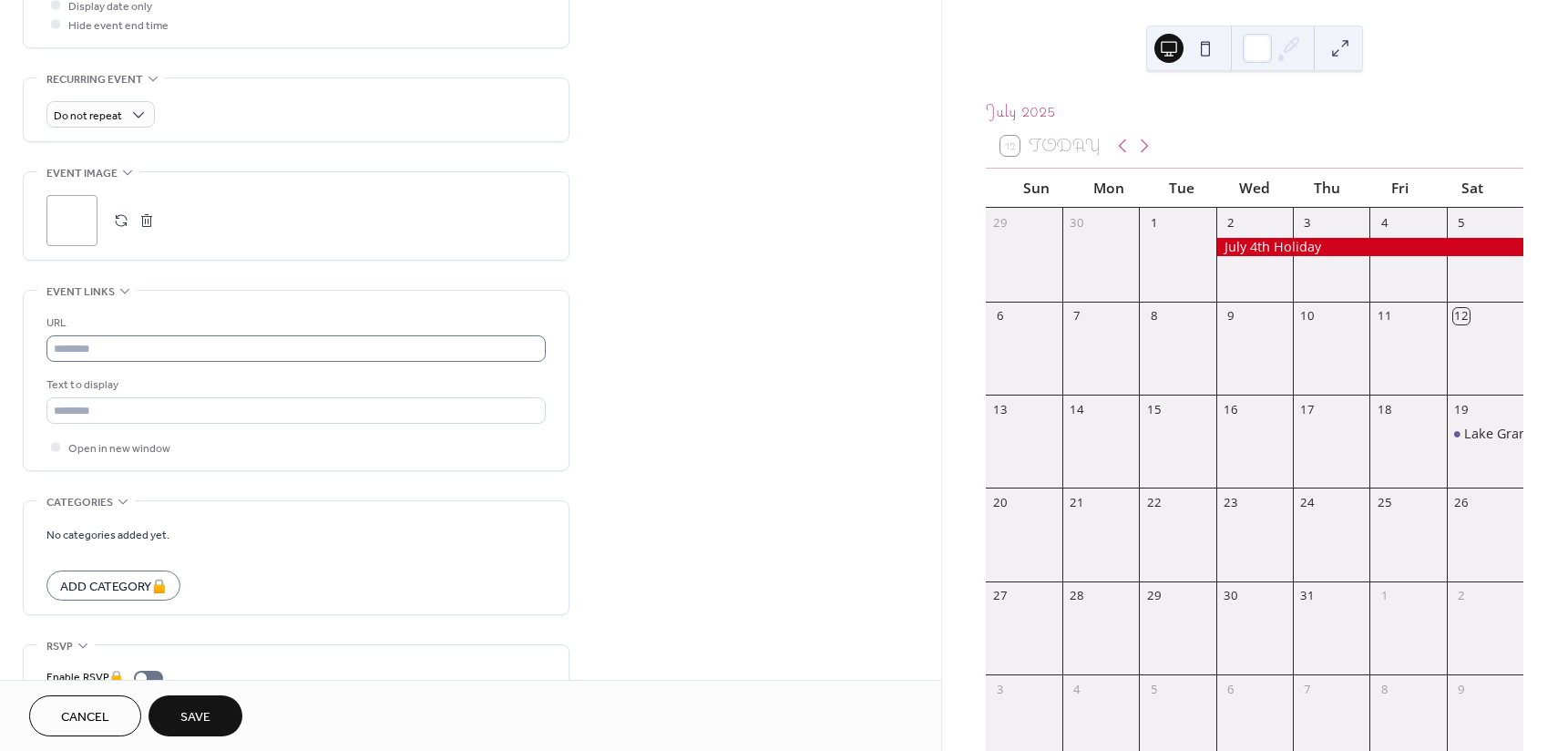 scroll, scrollTop: 810, scrollLeft: 0, axis: vertical 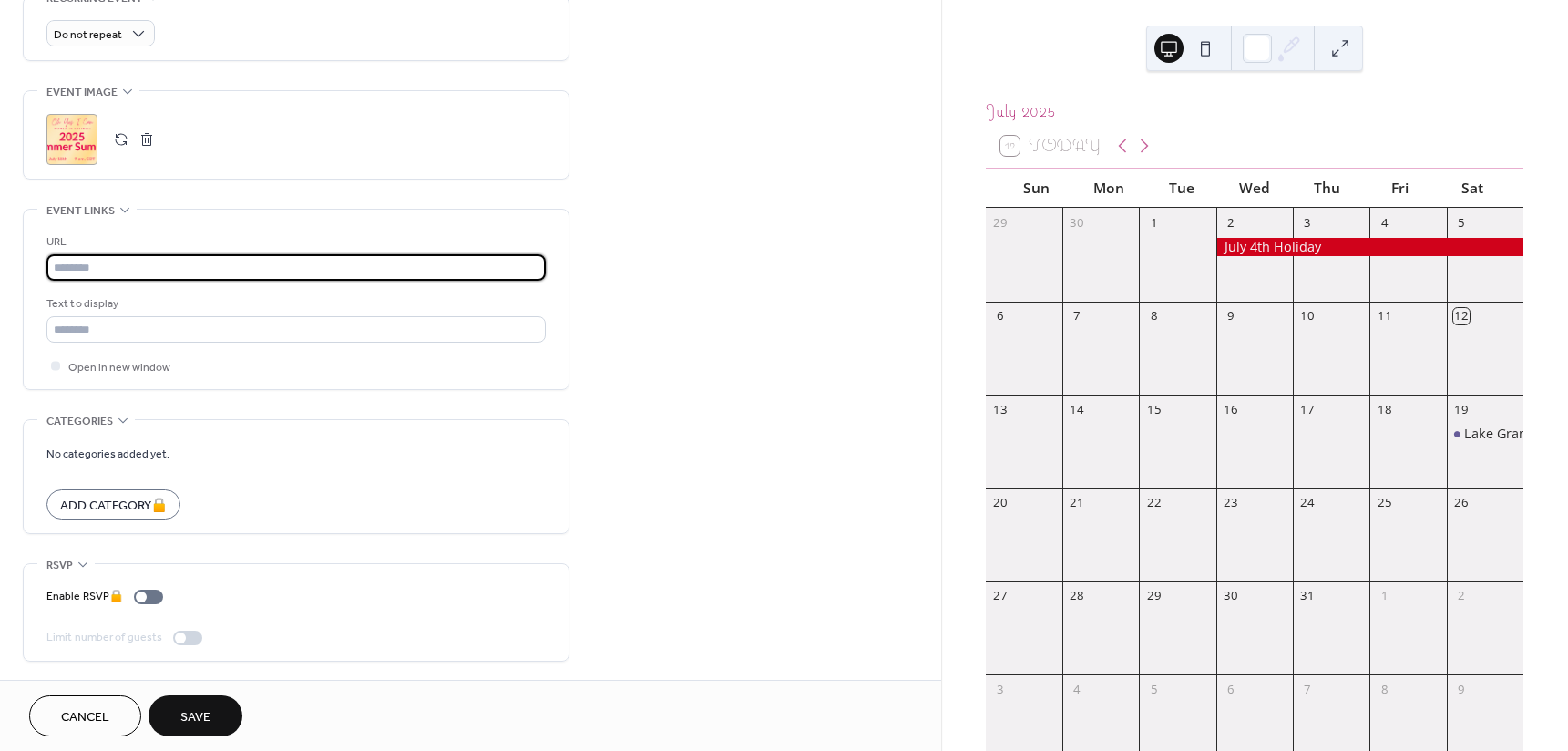 click at bounding box center [296, 267] 